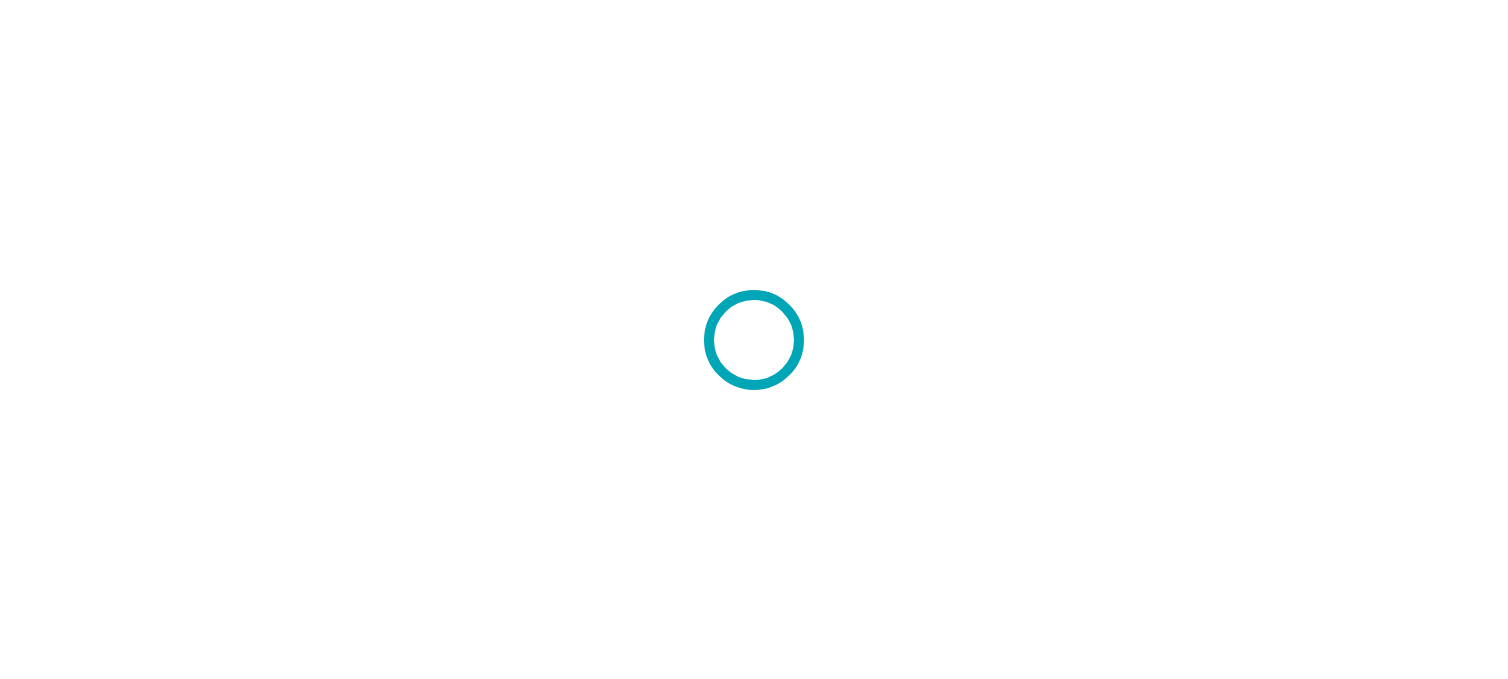 scroll, scrollTop: 0, scrollLeft: 0, axis: both 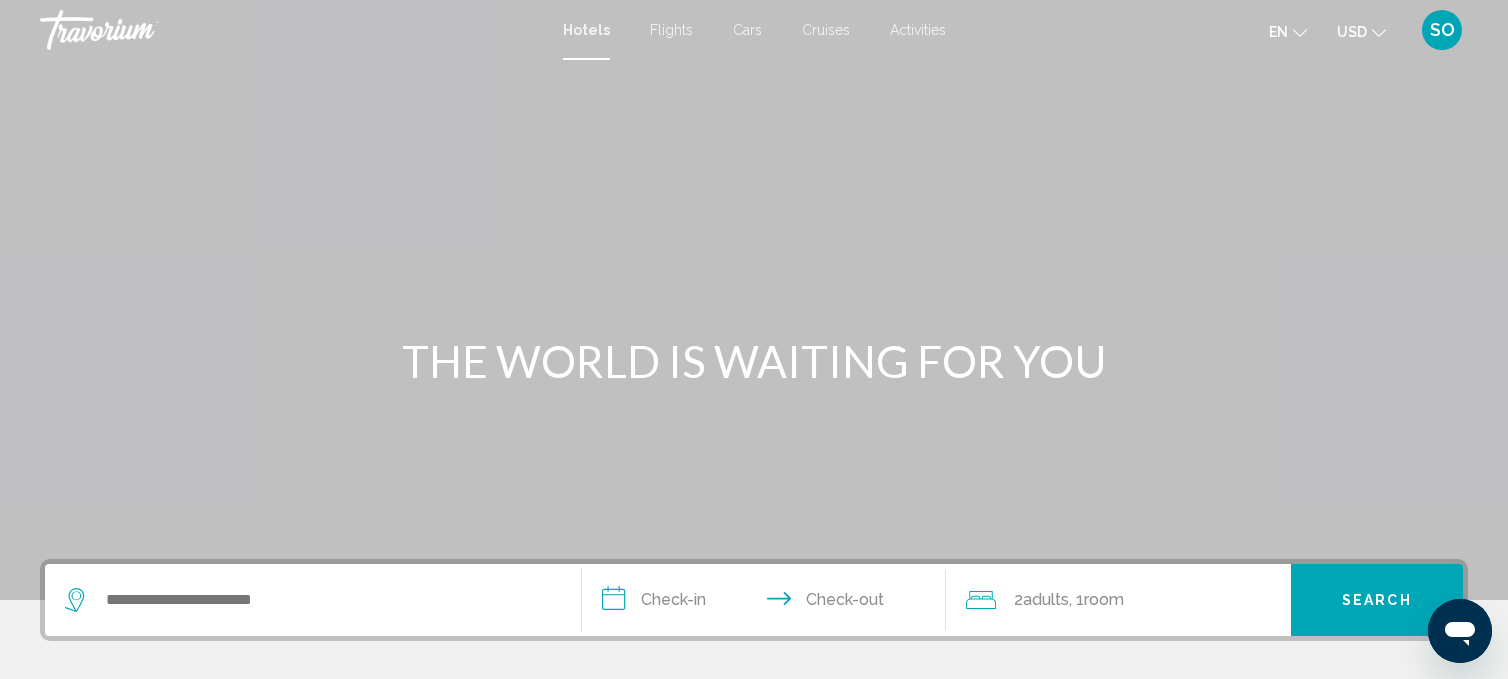 click on "Cruises" at bounding box center [826, 30] 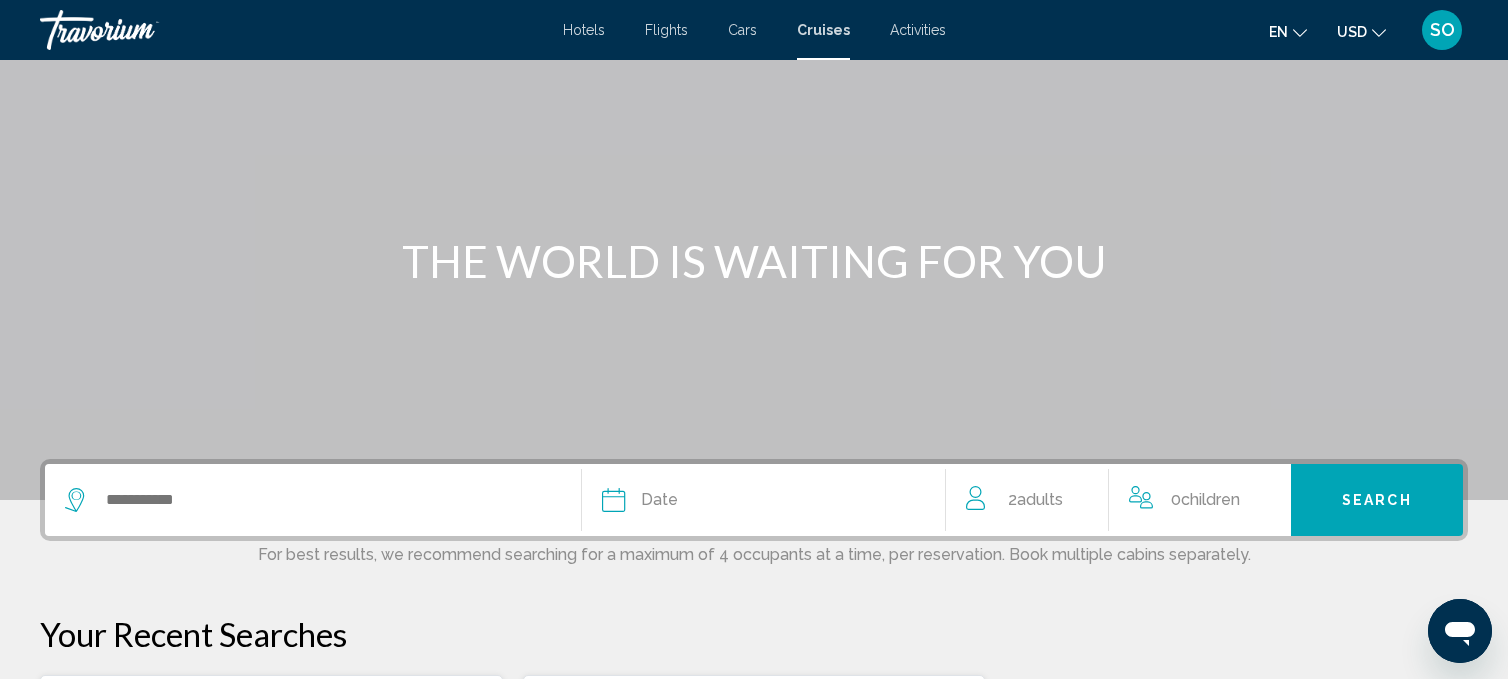 scroll, scrollTop: 104, scrollLeft: 0, axis: vertical 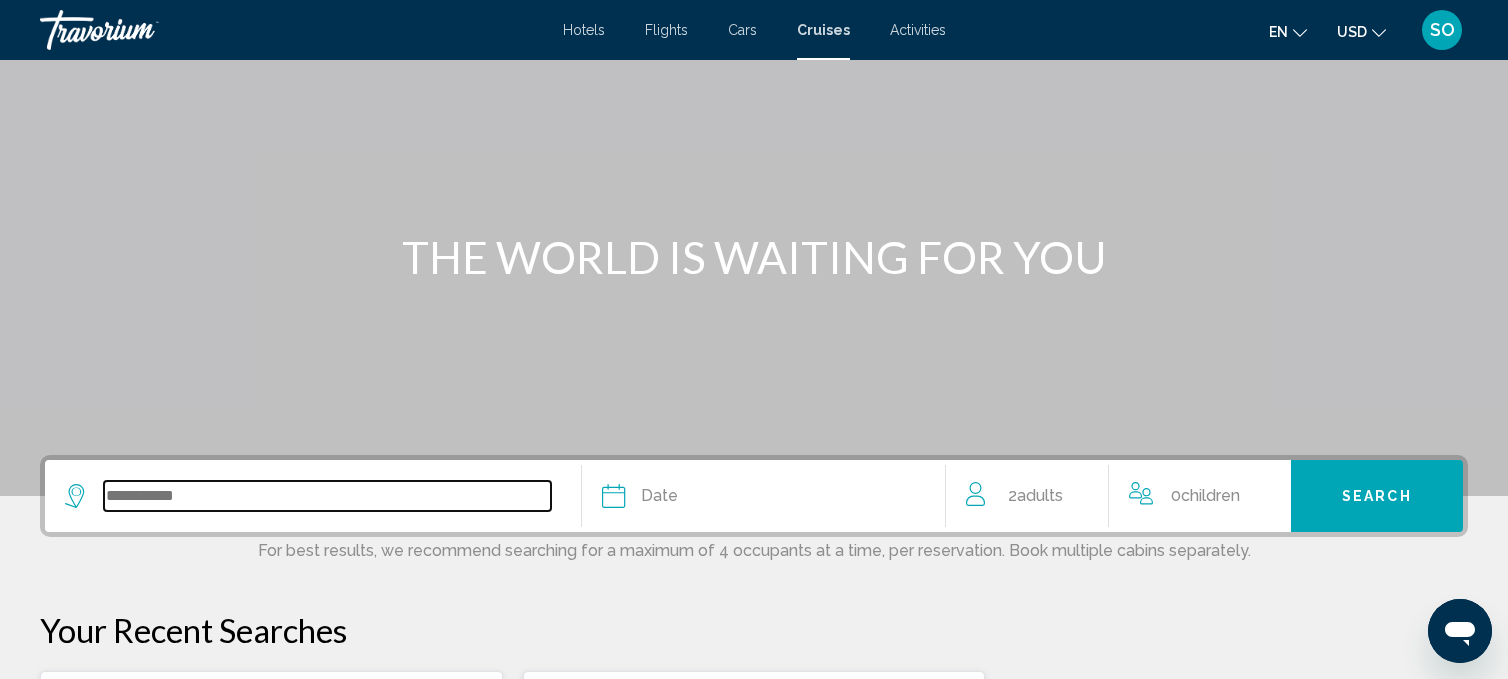 click at bounding box center [327, 496] 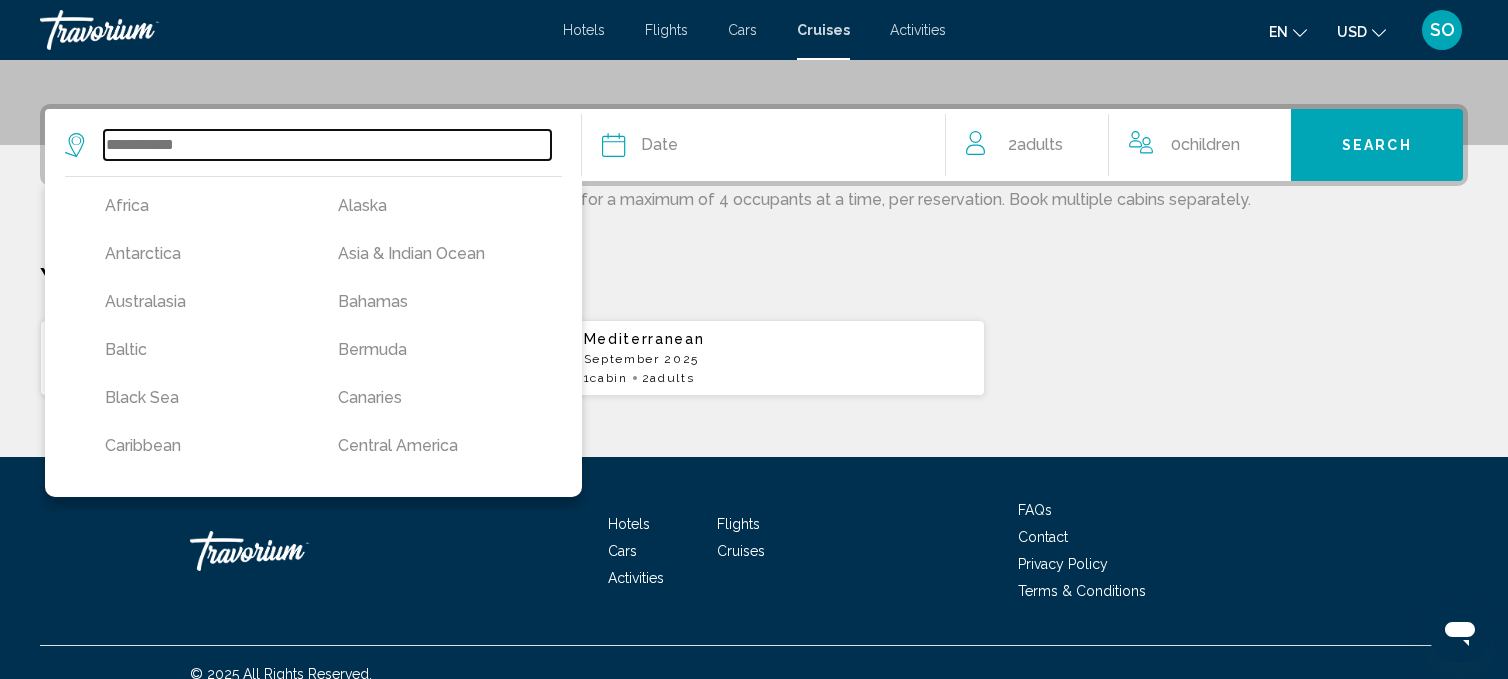 scroll, scrollTop: 476, scrollLeft: 0, axis: vertical 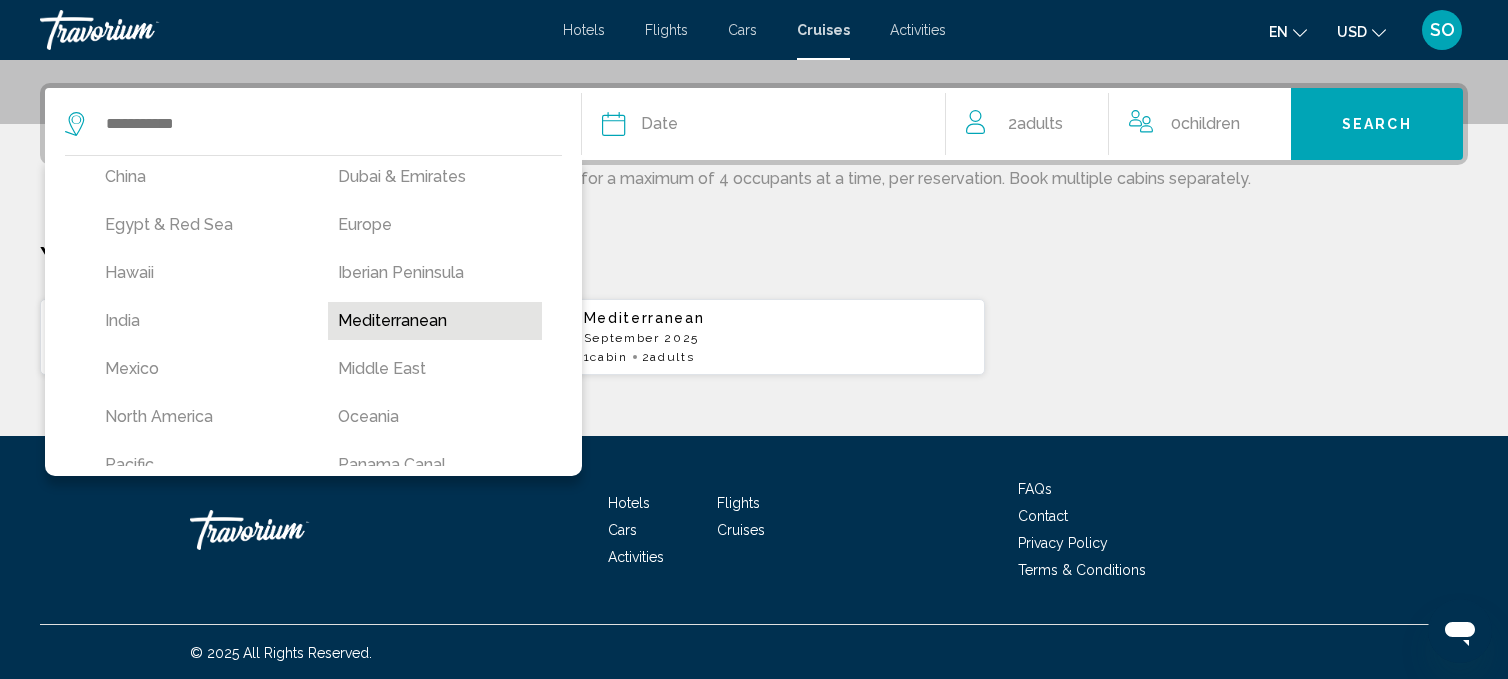 click on "Mediterranean" at bounding box center (434, 321) 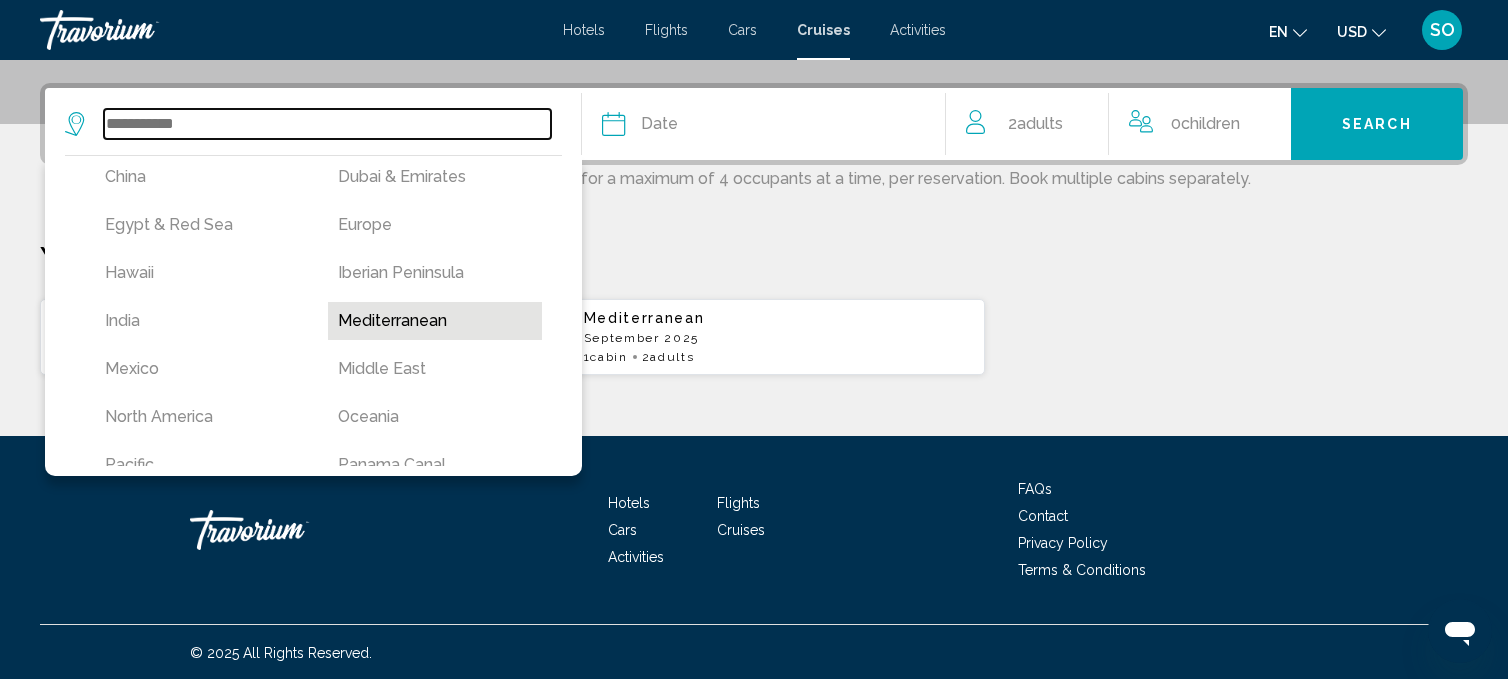 type on "**********" 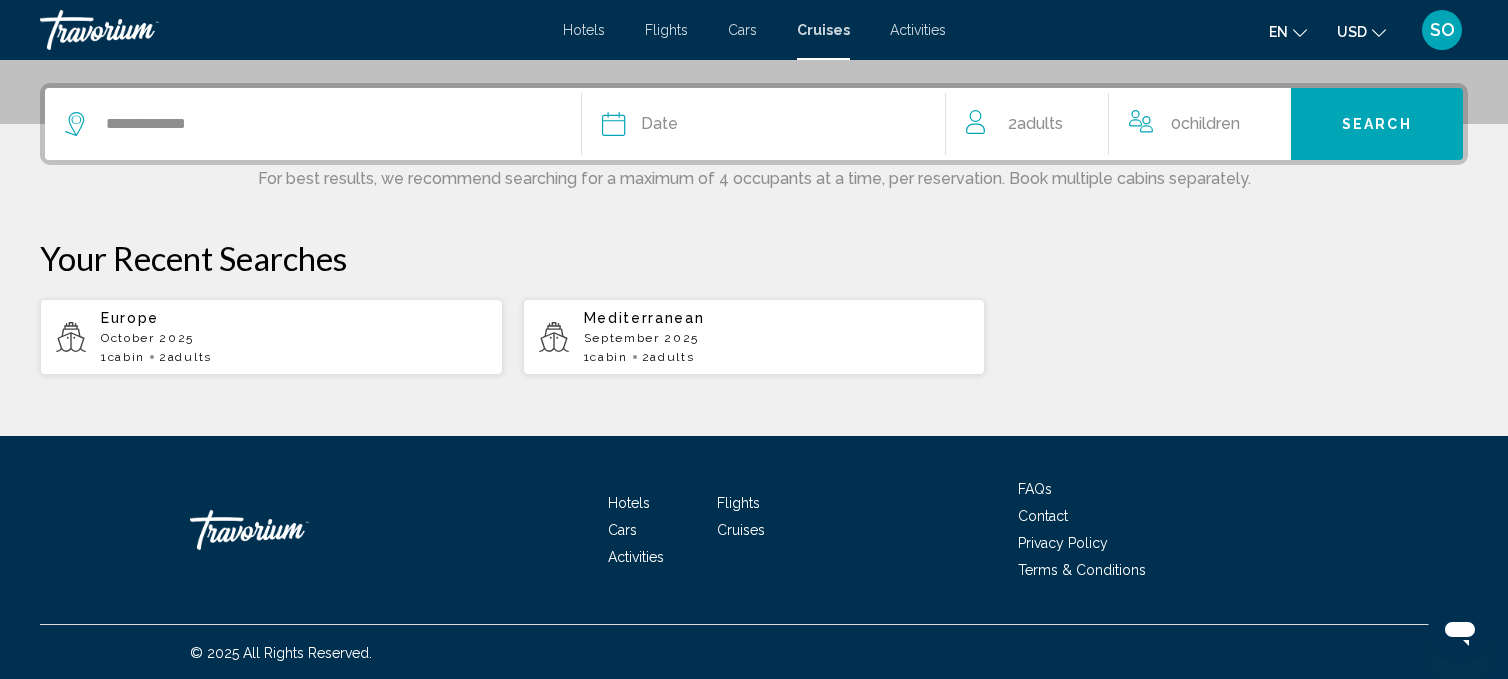 click on "Date" 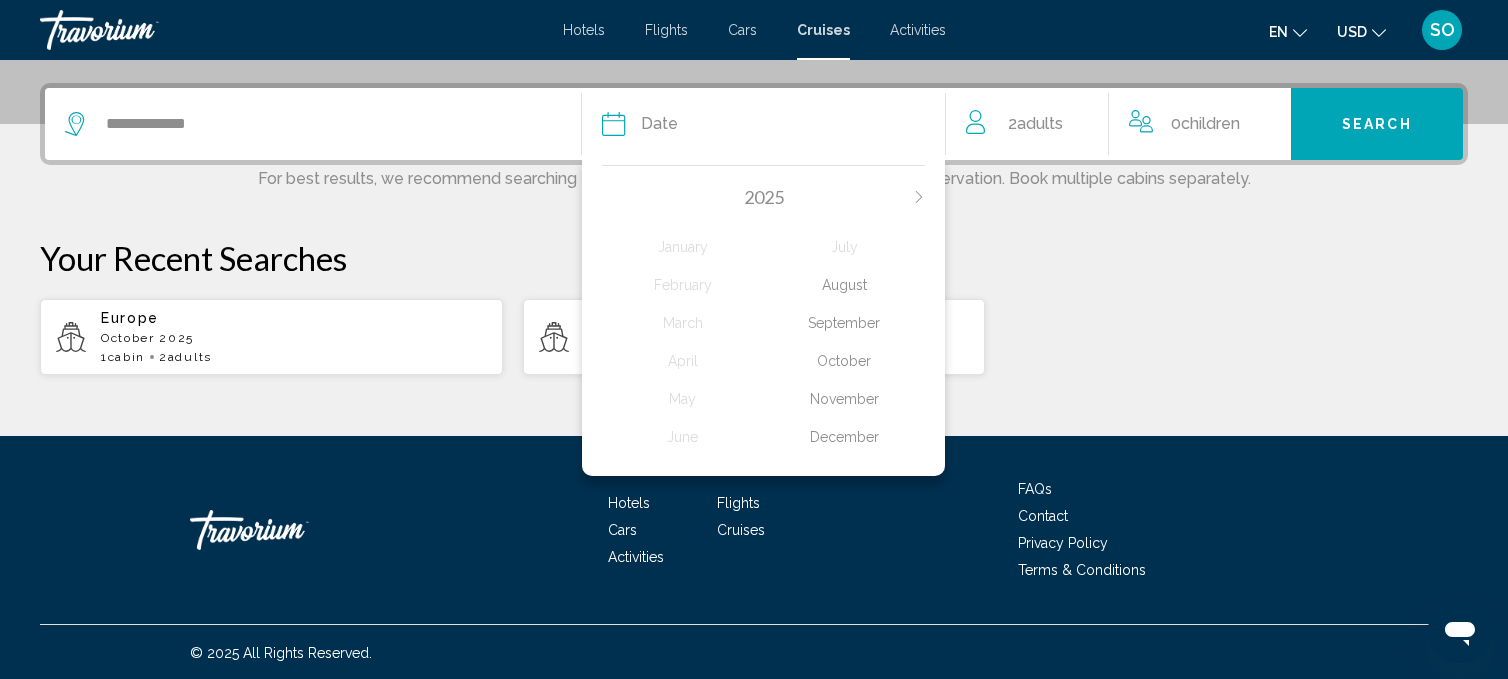 click on "November" 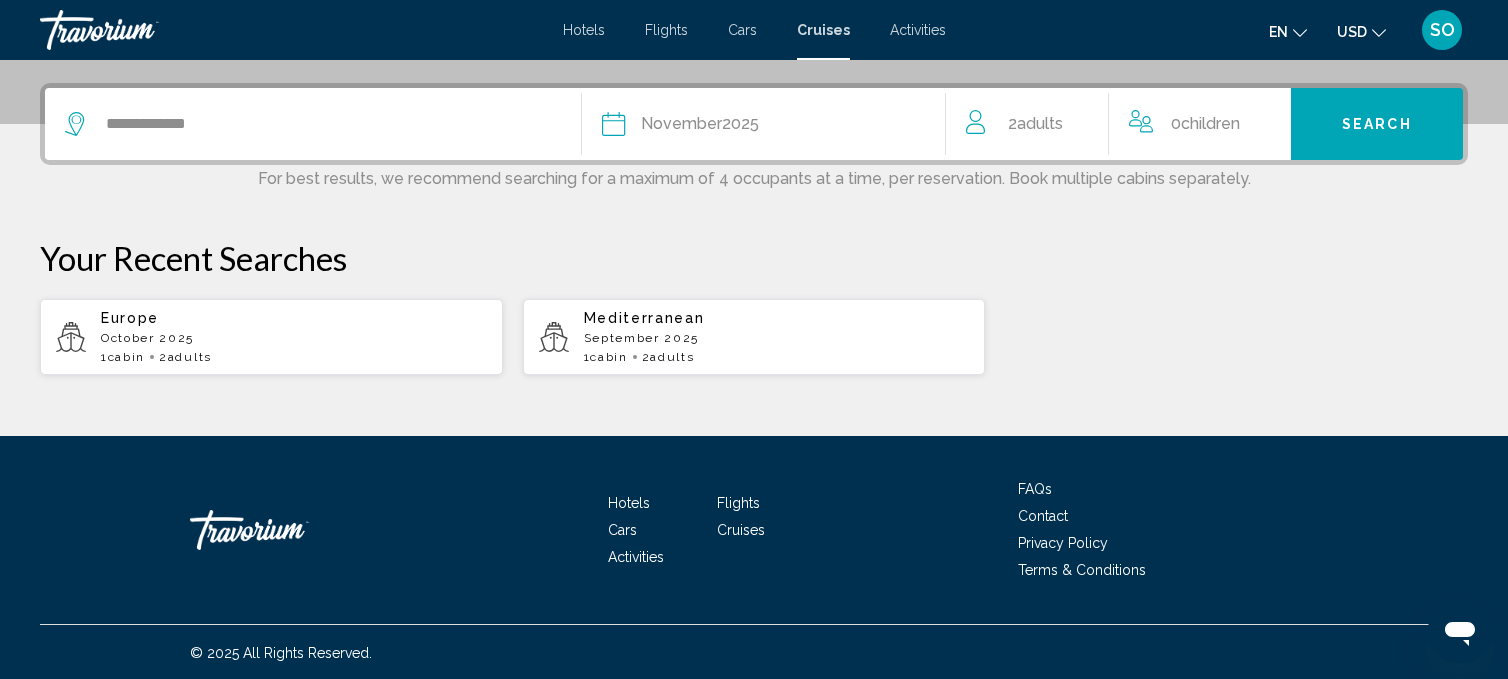 click on "Search" at bounding box center [1377, 124] 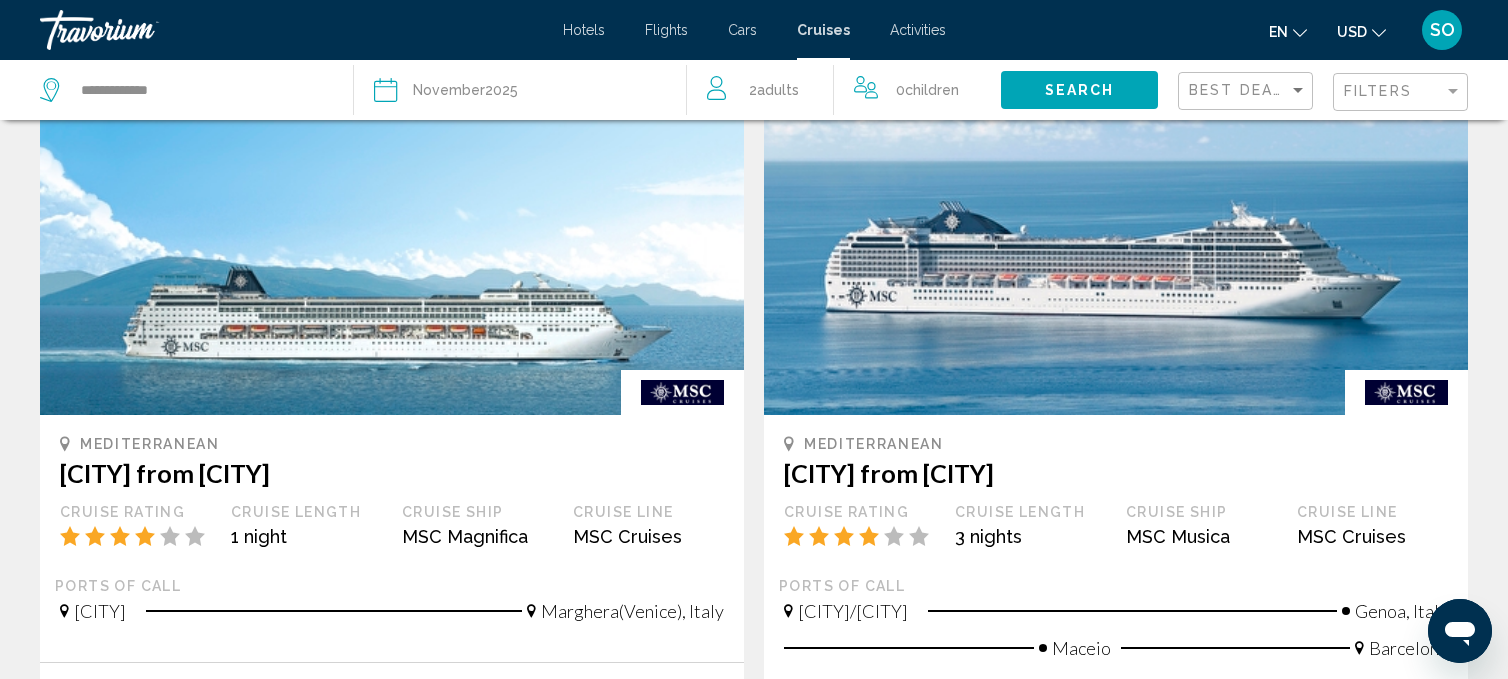 scroll, scrollTop: 0, scrollLeft: 0, axis: both 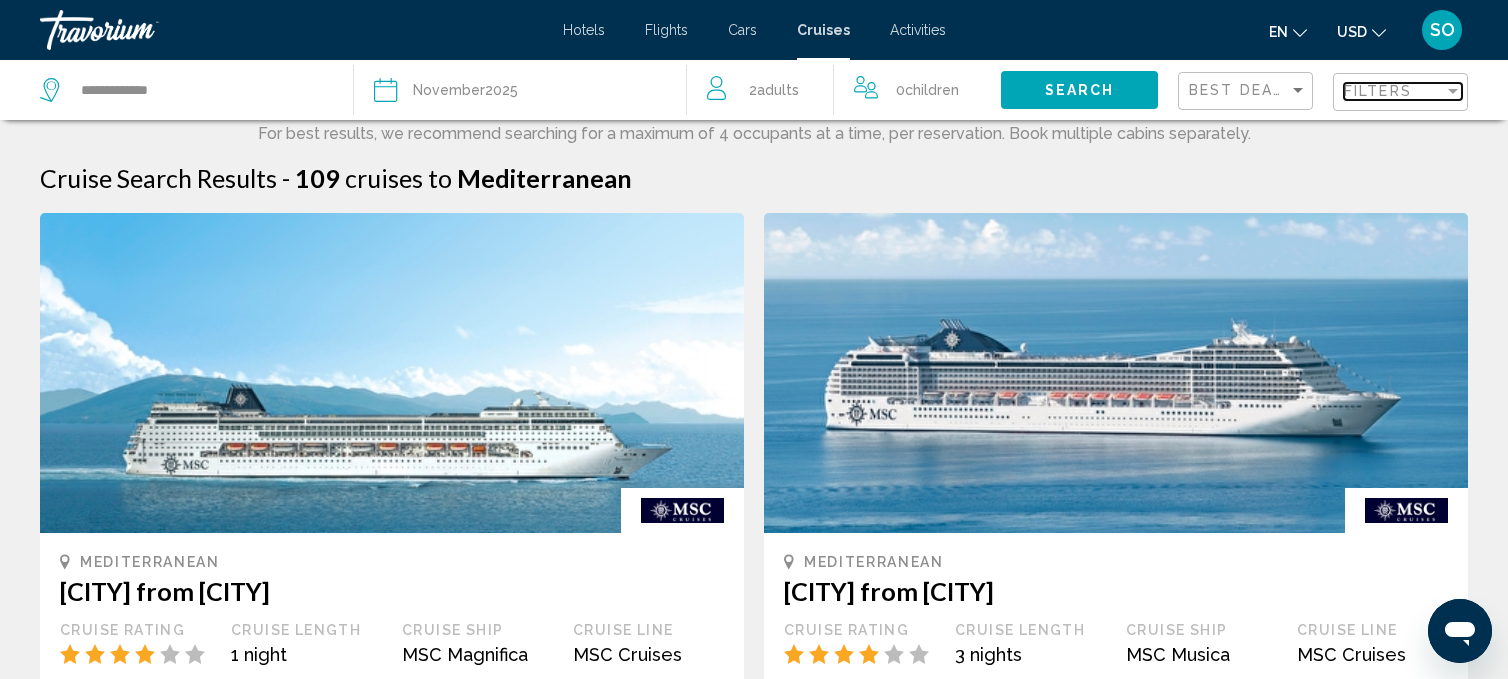 click at bounding box center (1453, 91) 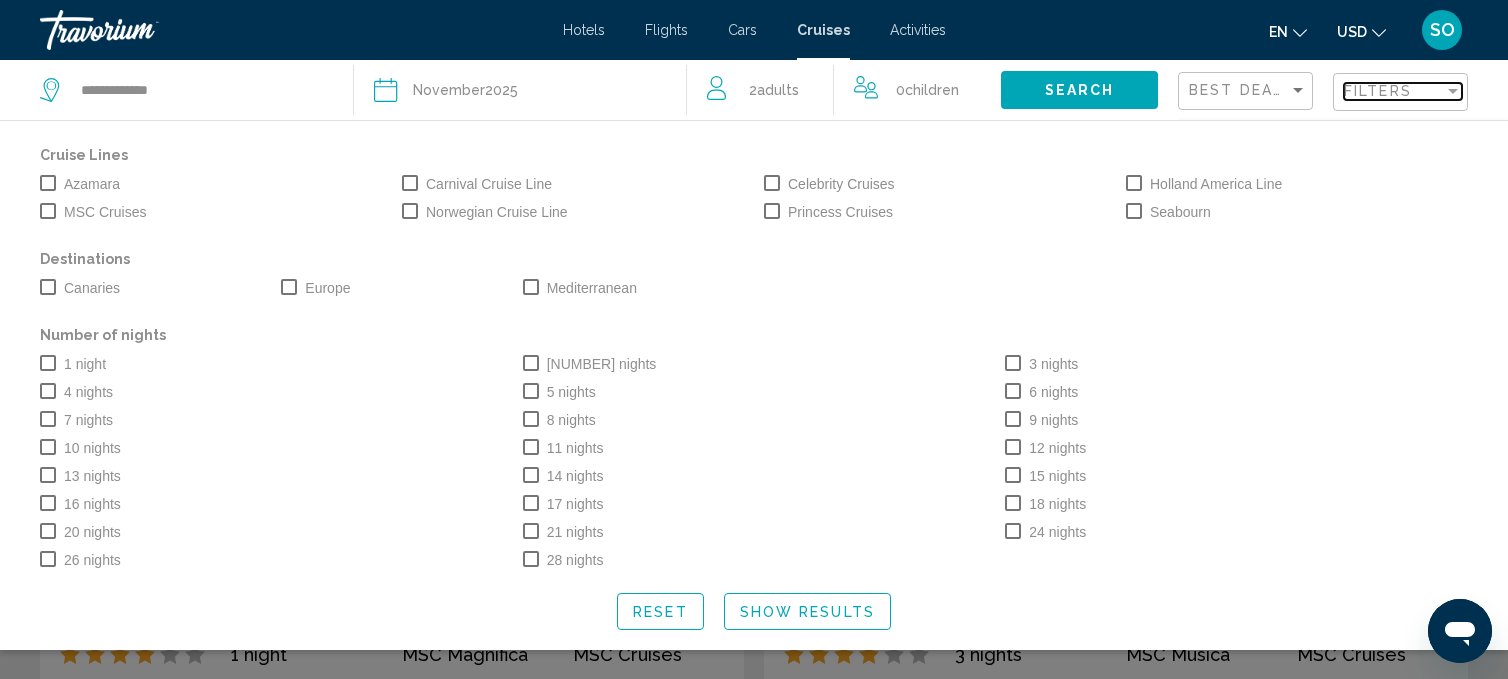 click at bounding box center [1453, 91] 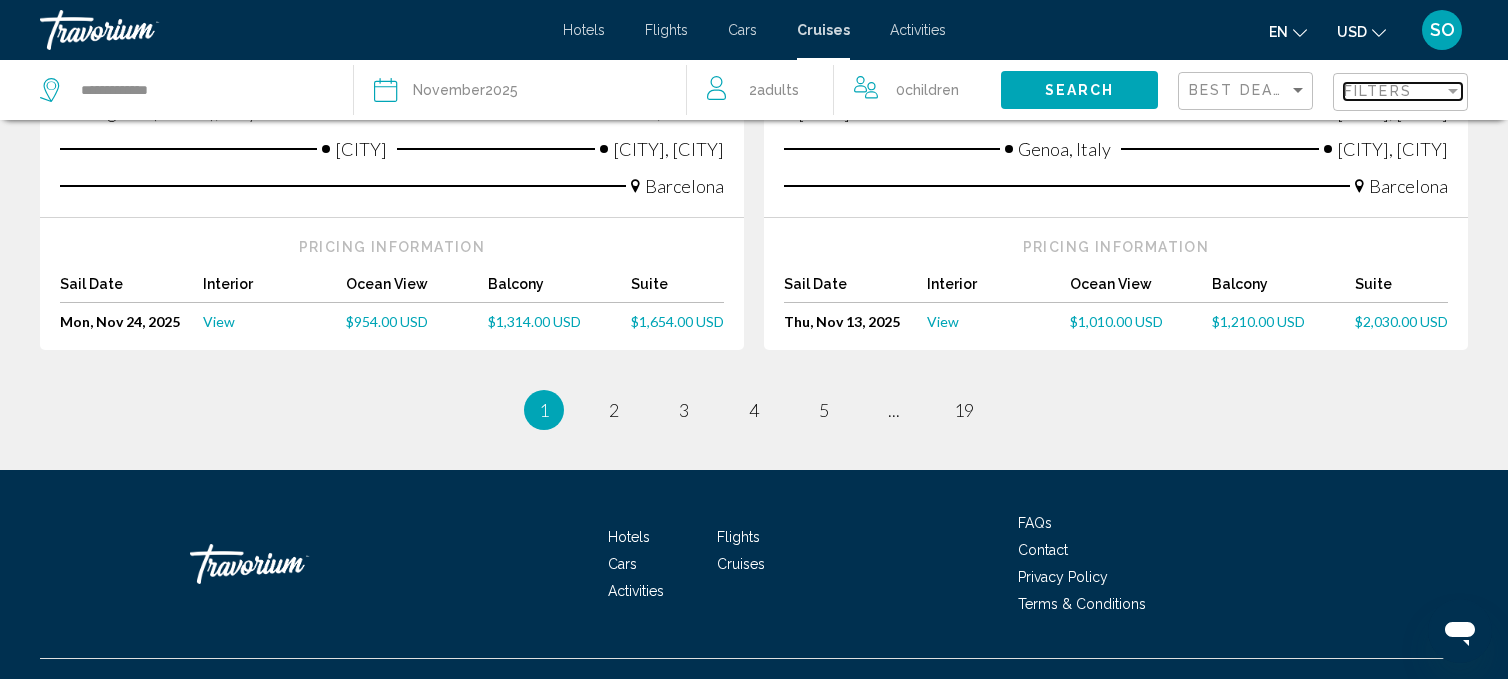 scroll, scrollTop: 2202, scrollLeft: 0, axis: vertical 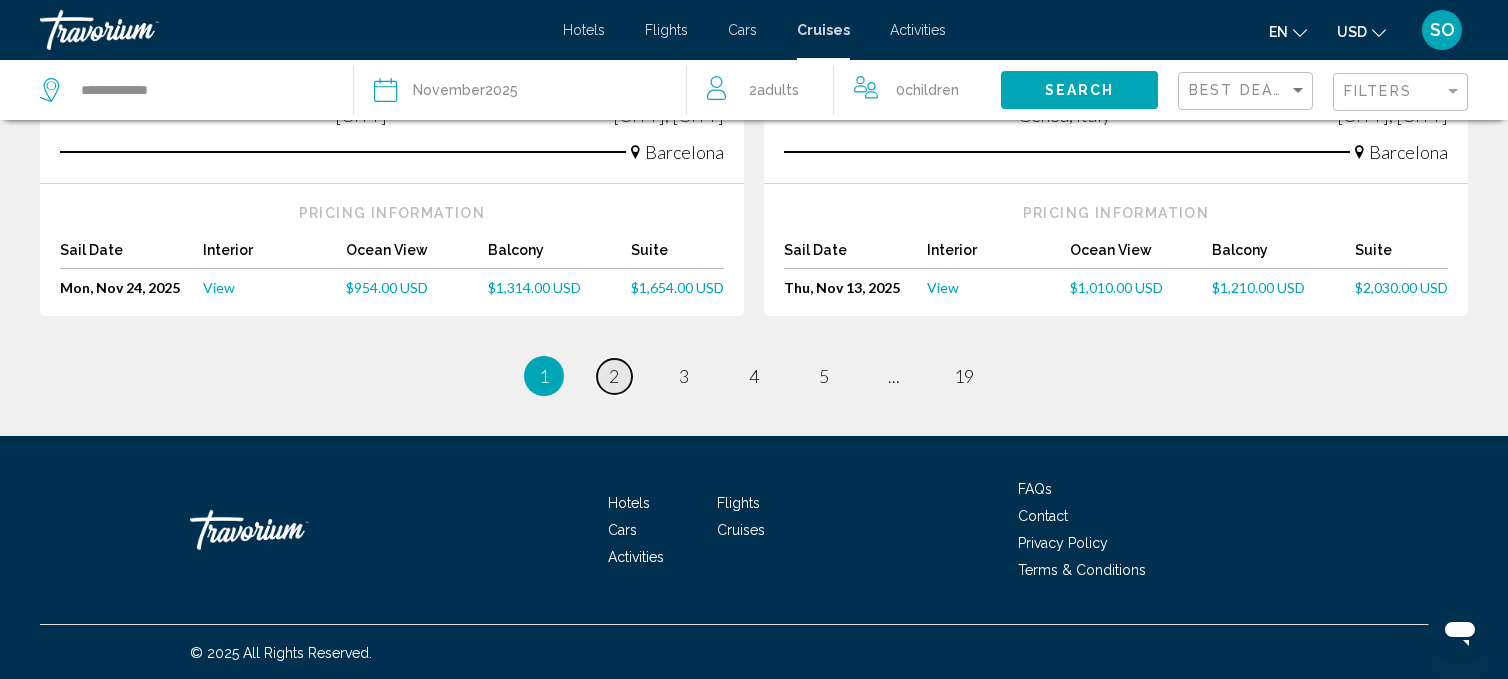 click on "2" at bounding box center [614, 376] 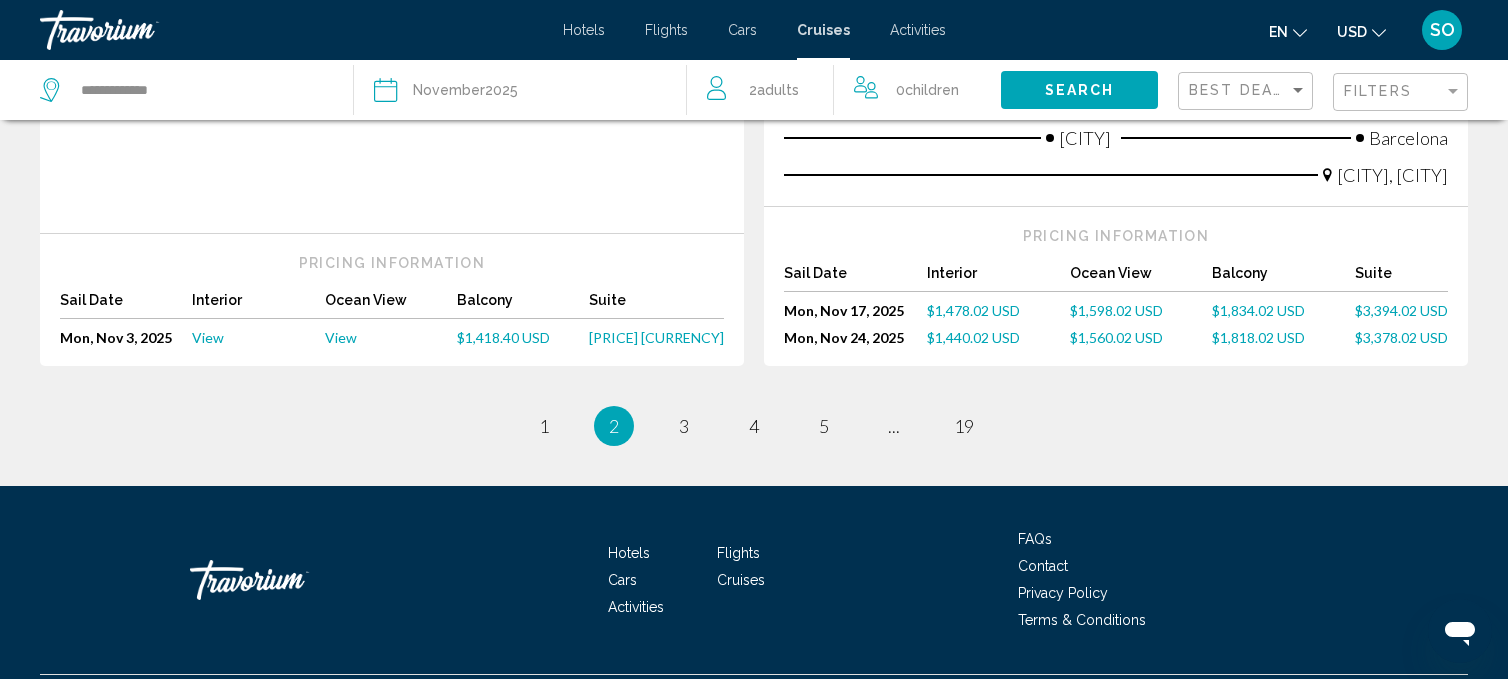 scroll, scrollTop: 2251, scrollLeft: 0, axis: vertical 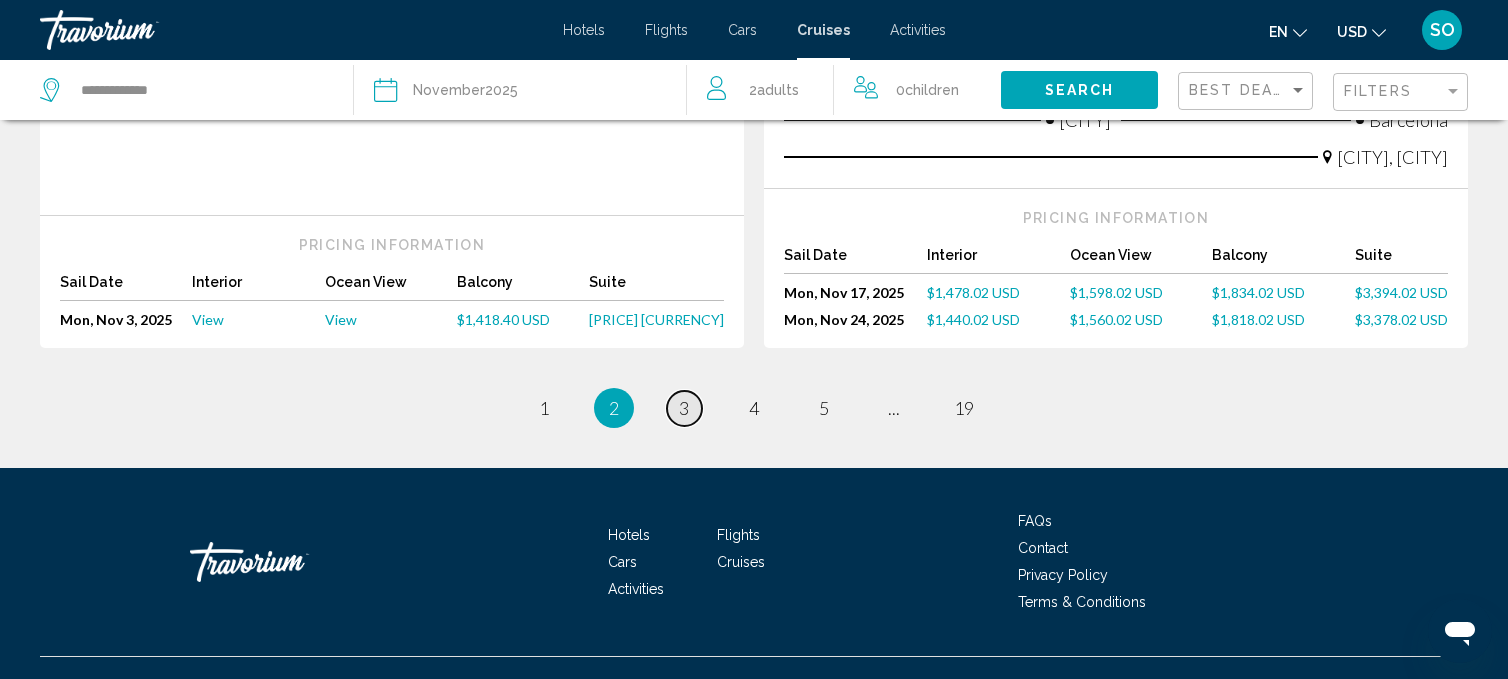 click on "3" at bounding box center [684, 408] 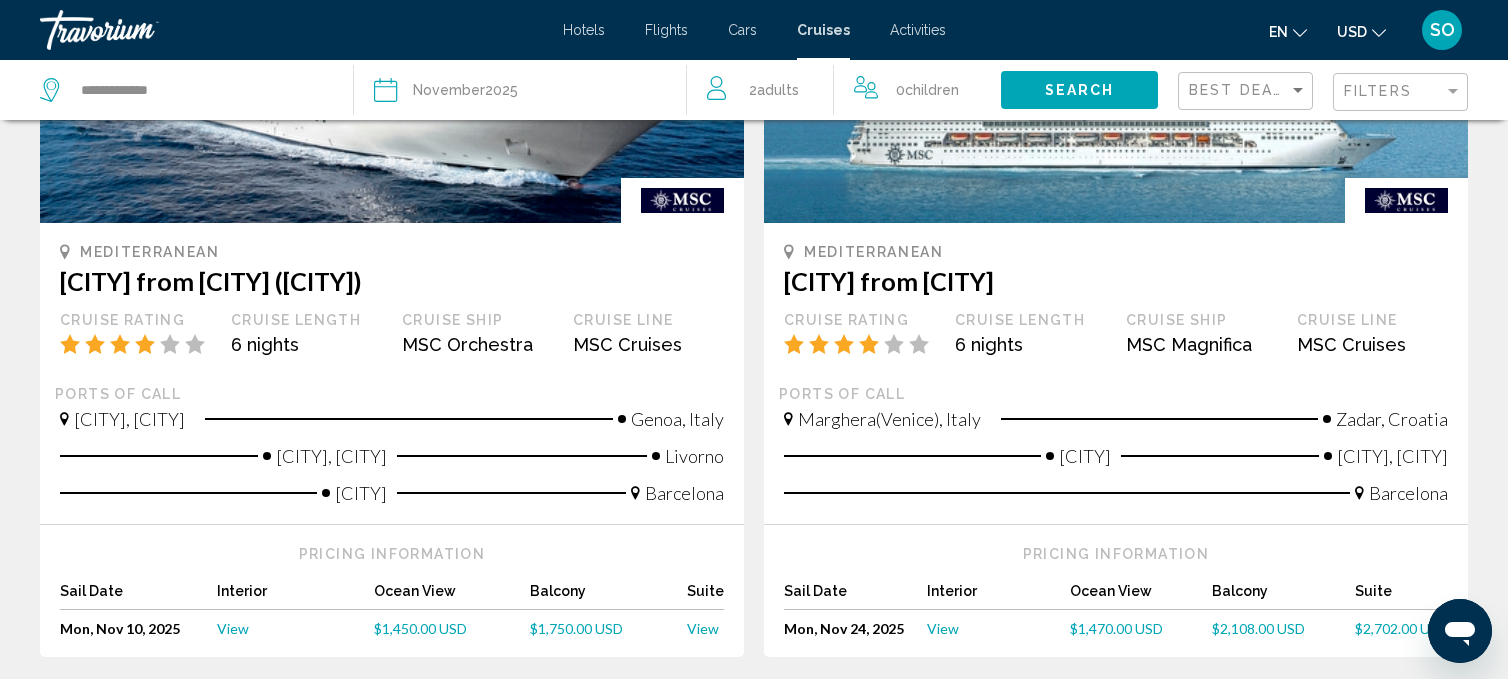 scroll, scrollTop: 313, scrollLeft: 0, axis: vertical 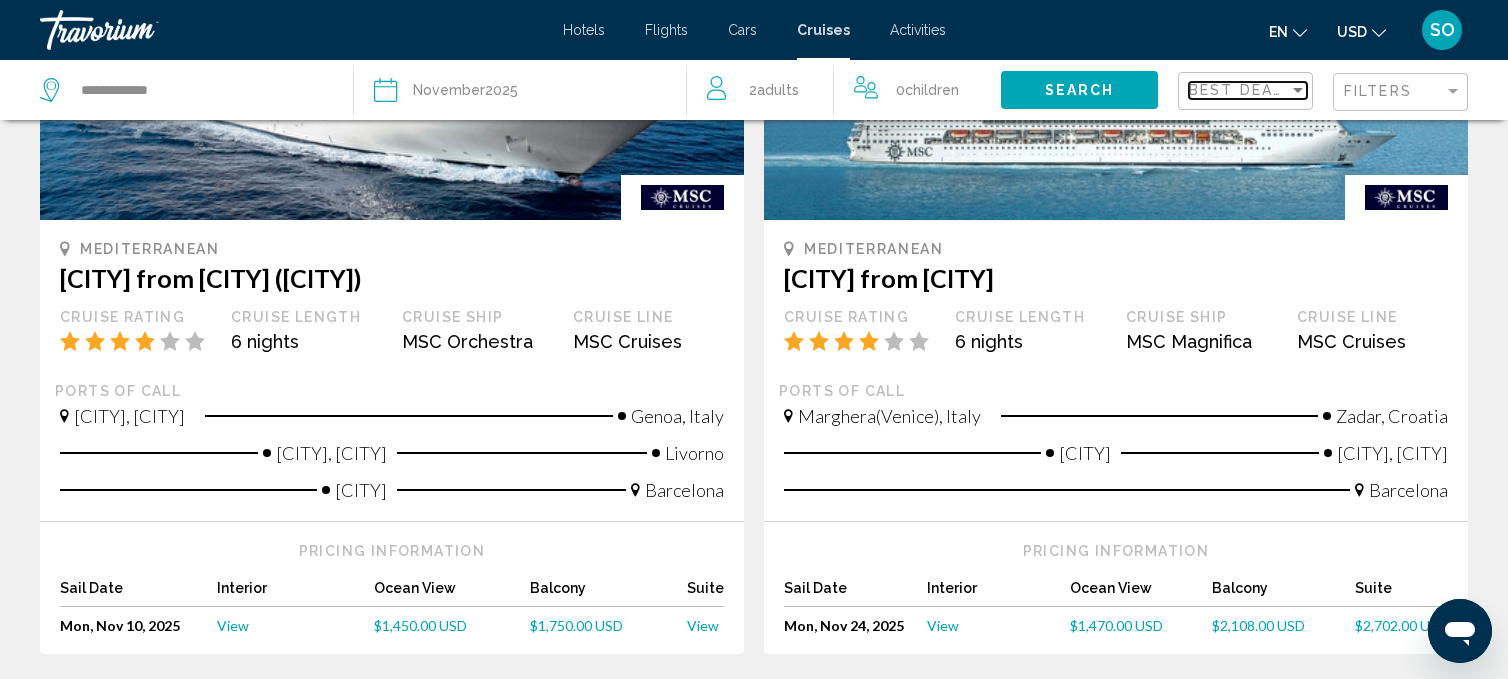 click at bounding box center (1298, 90) 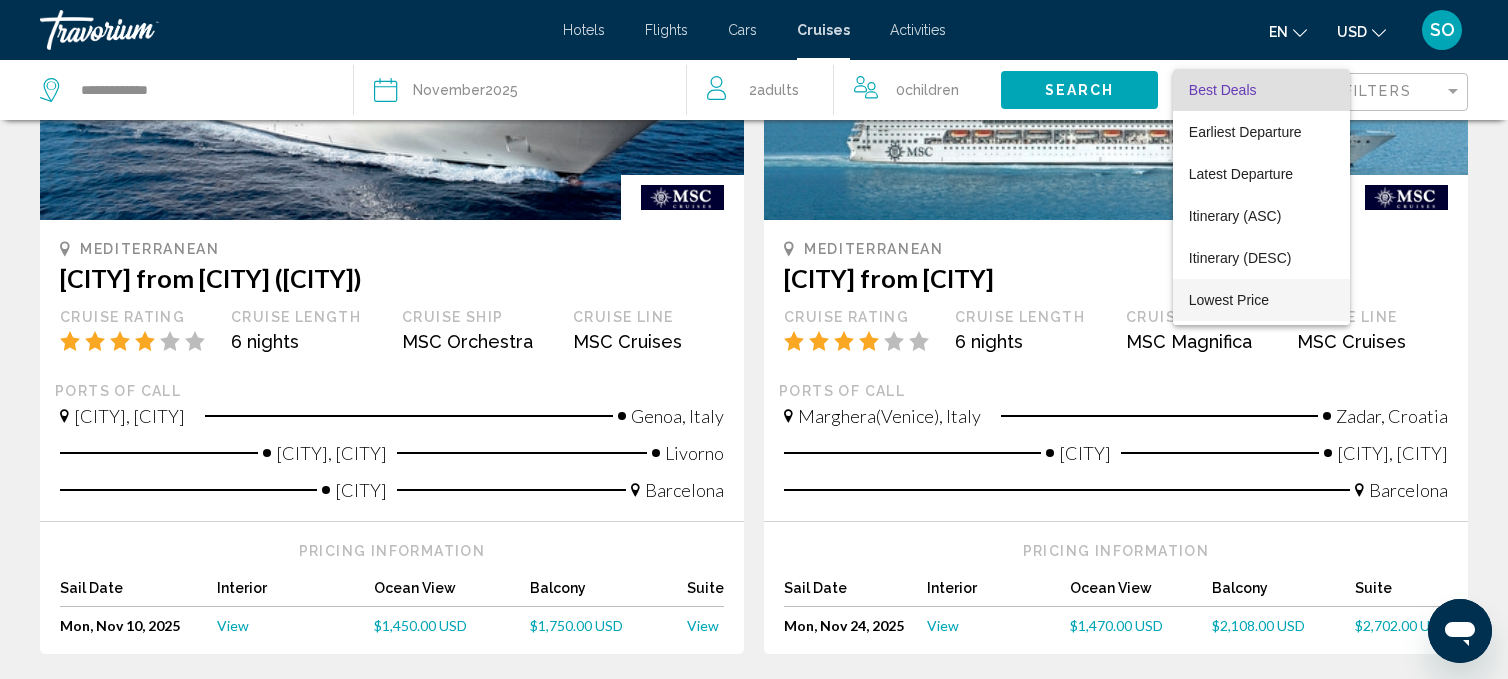 click on "Lowest Price" at bounding box center [1229, 300] 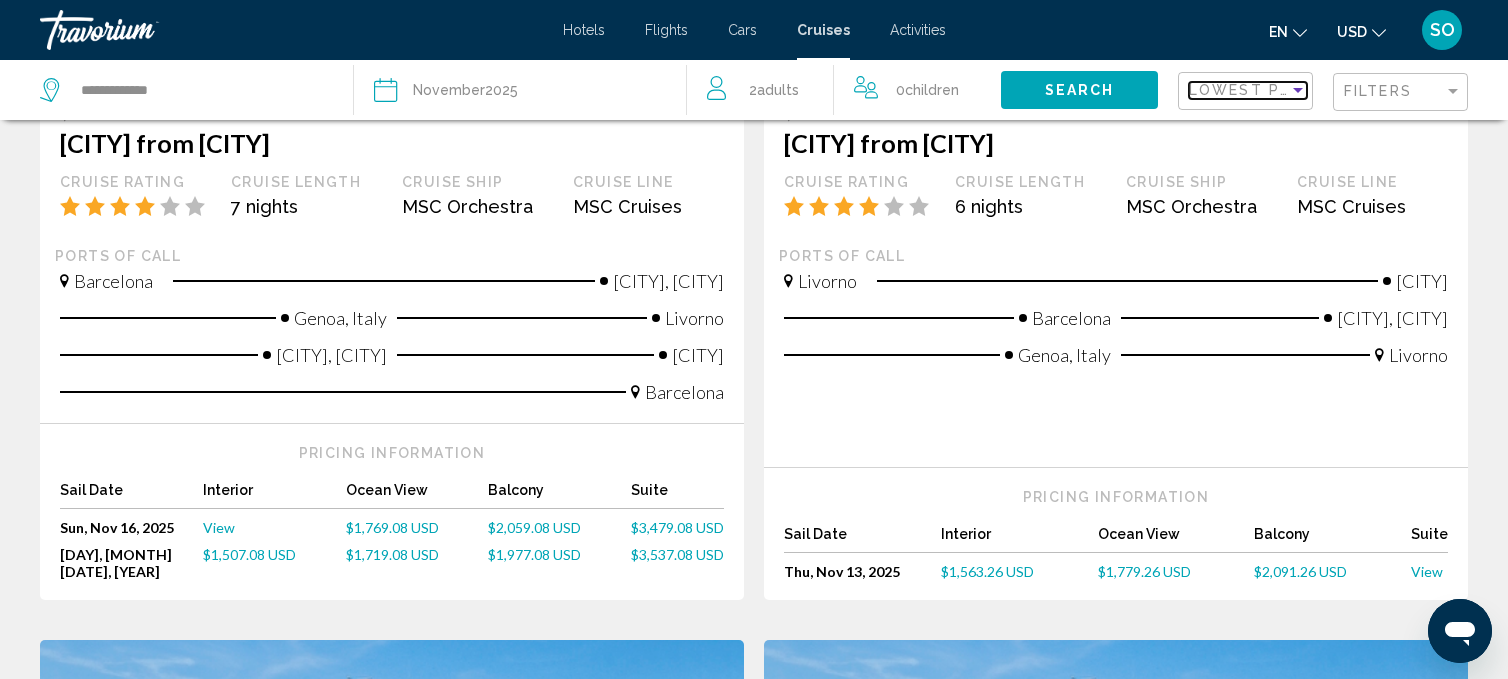 scroll, scrollTop: 1237, scrollLeft: 0, axis: vertical 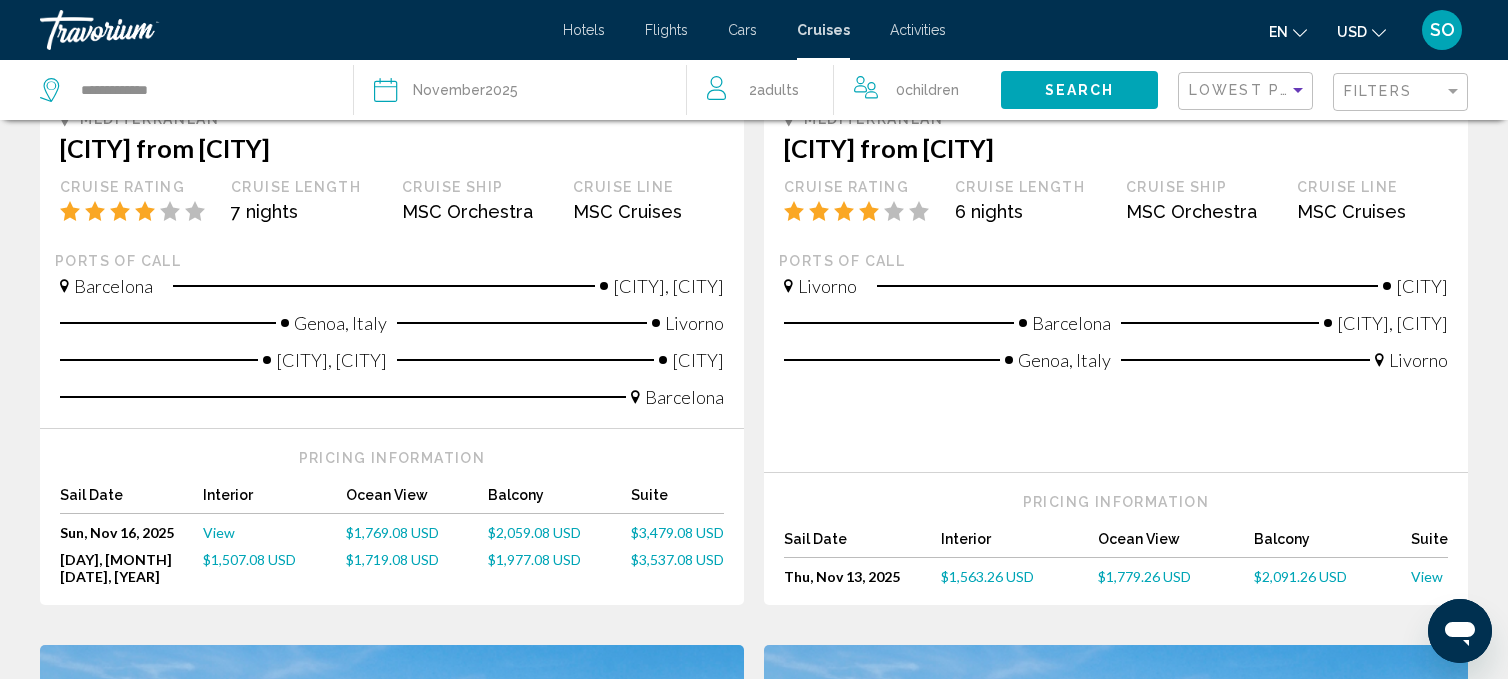 click on "$3,479.08 USD" at bounding box center (677, 532) 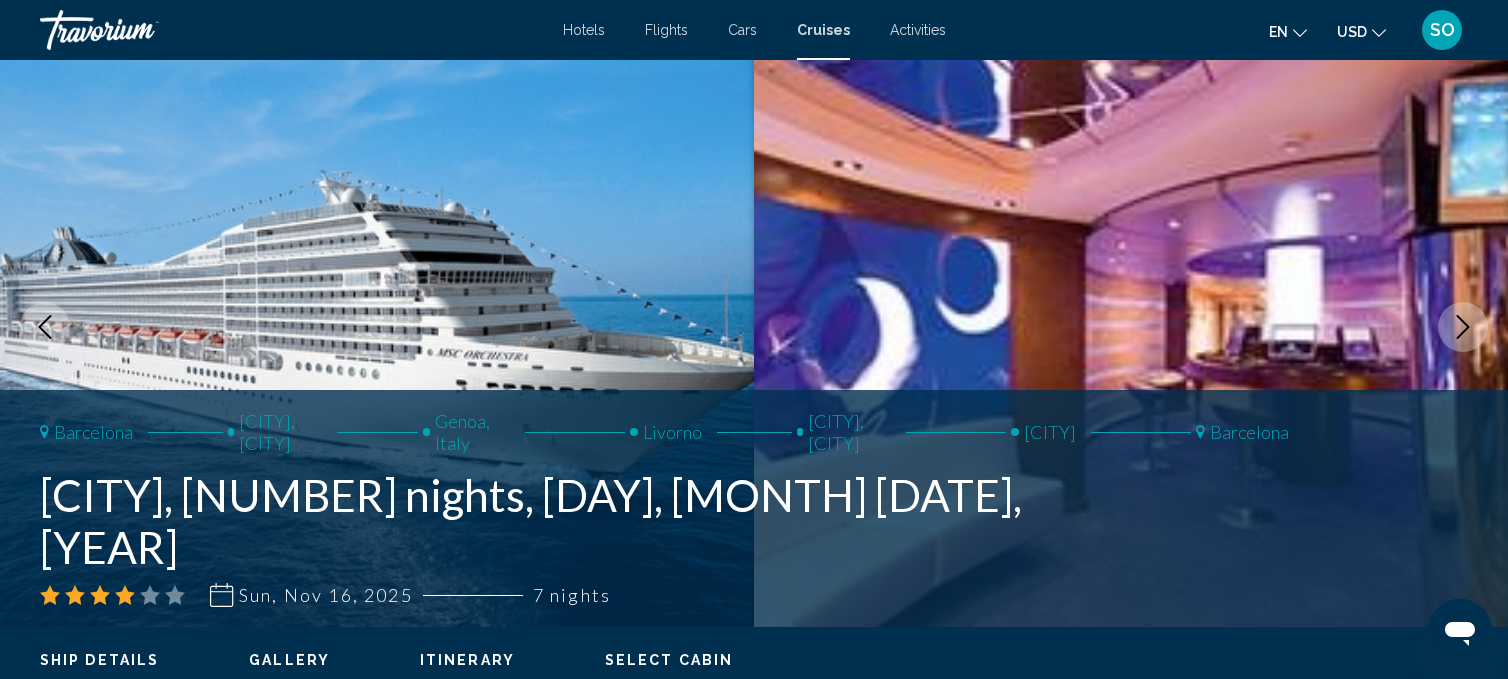 scroll, scrollTop: 0, scrollLeft: 0, axis: both 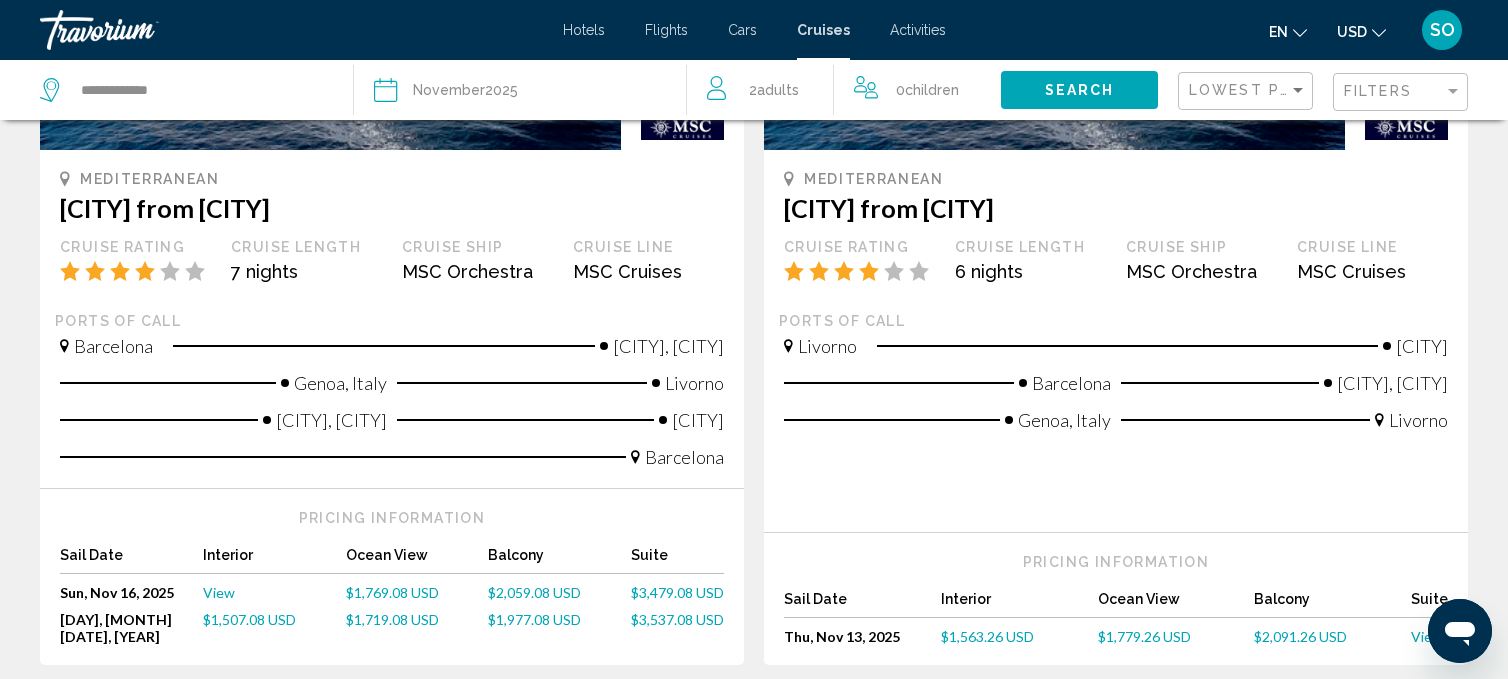 click on "$1,507.08 USD" at bounding box center (249, 619) 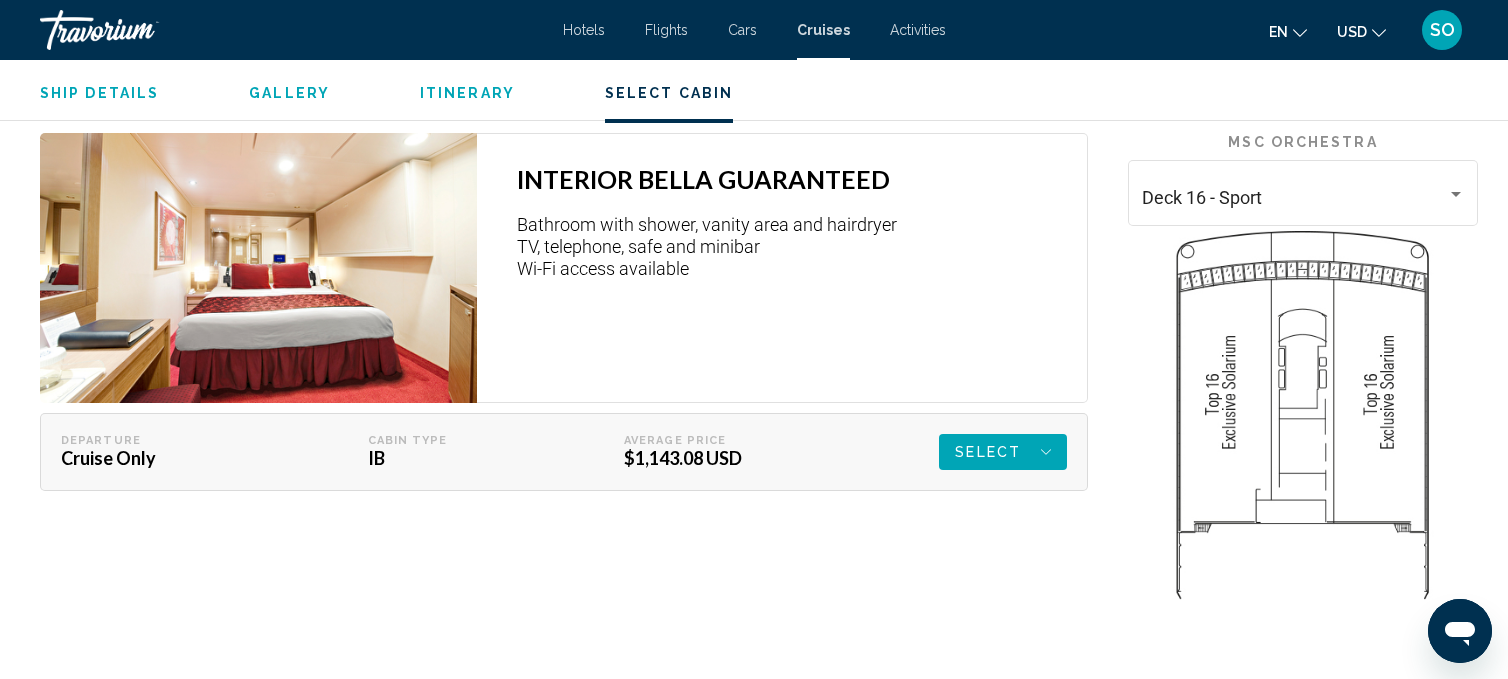 scroll, scrollTop: 3092, scrollLeft: 0, axis: vertical 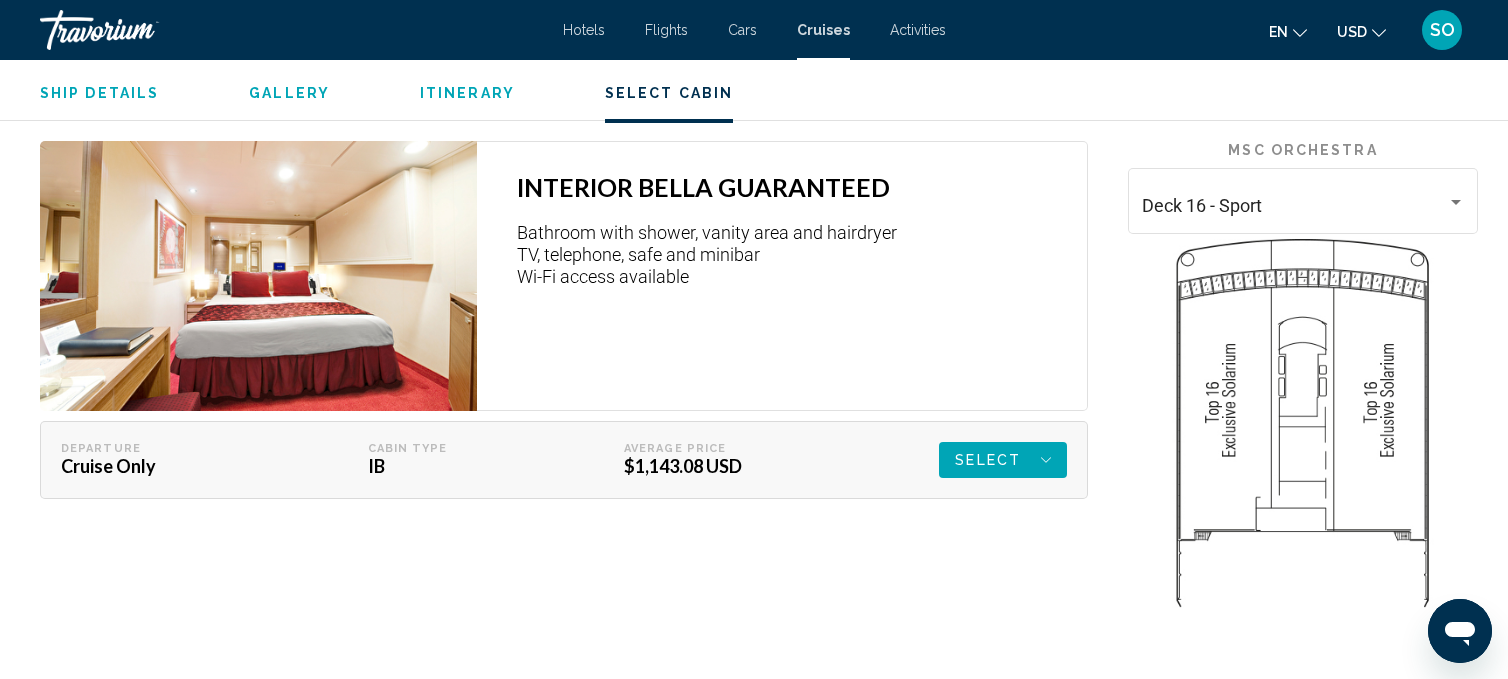 click on "Select" at bounding box center (988, 460) 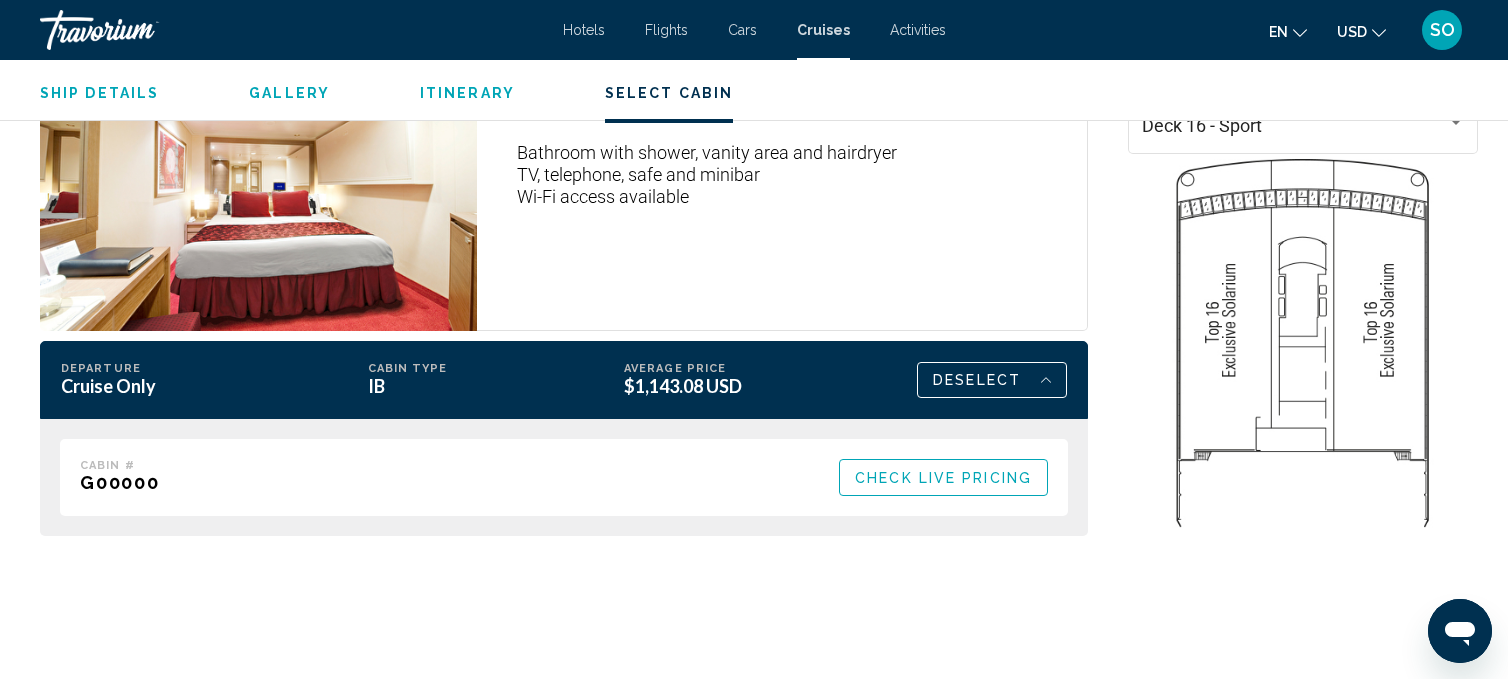 scroll, scrollTop: 3169, scrollLeft: 0, axis: vertical 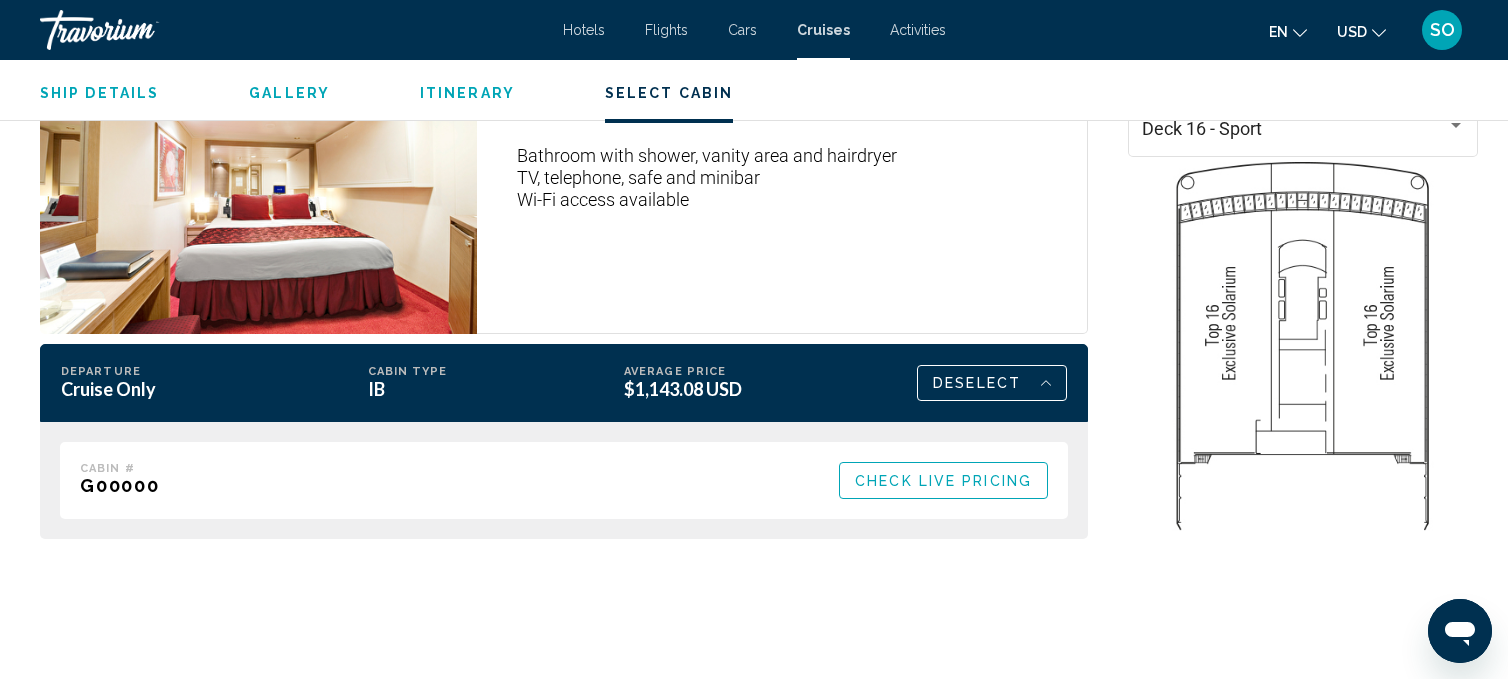 click on "Check Live Pricing" at bounding box center [943, 481] 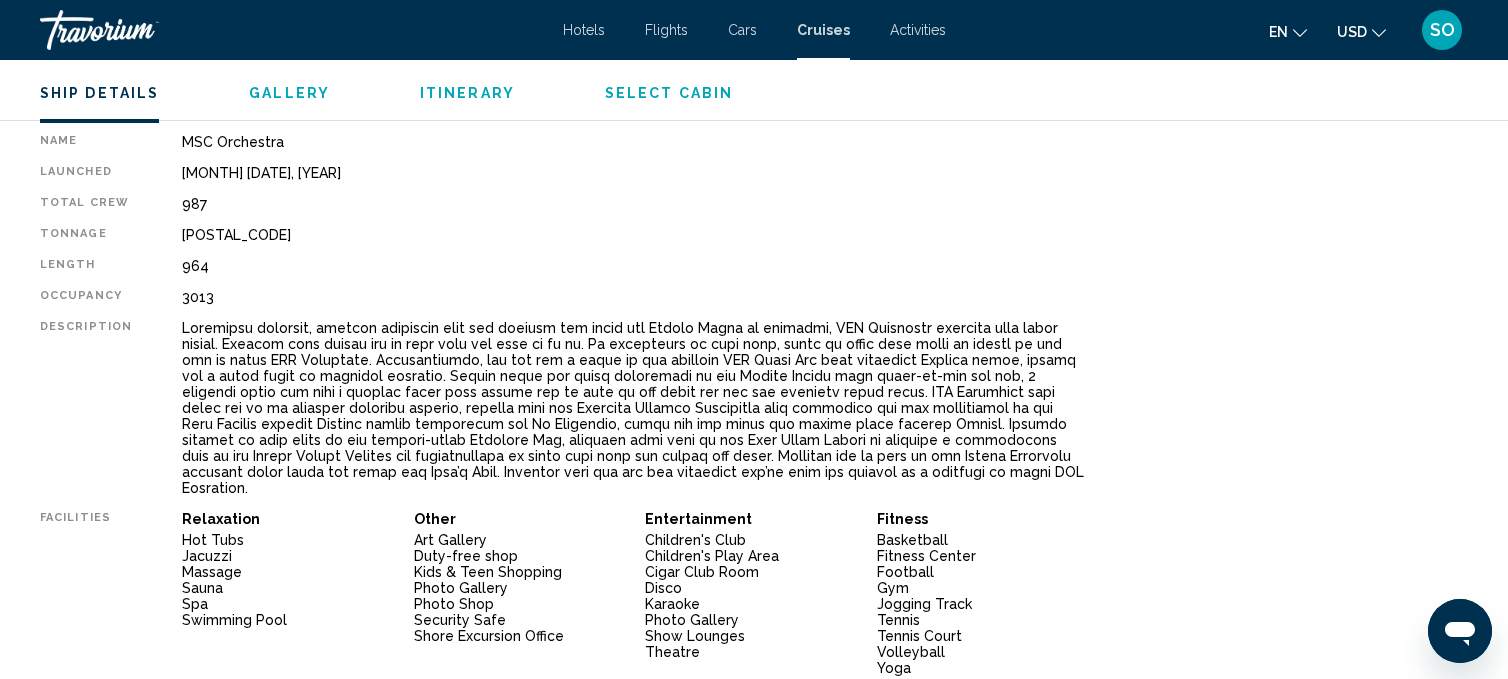scroll, scrollTop: 0, scrollLeft: 0, axis: both 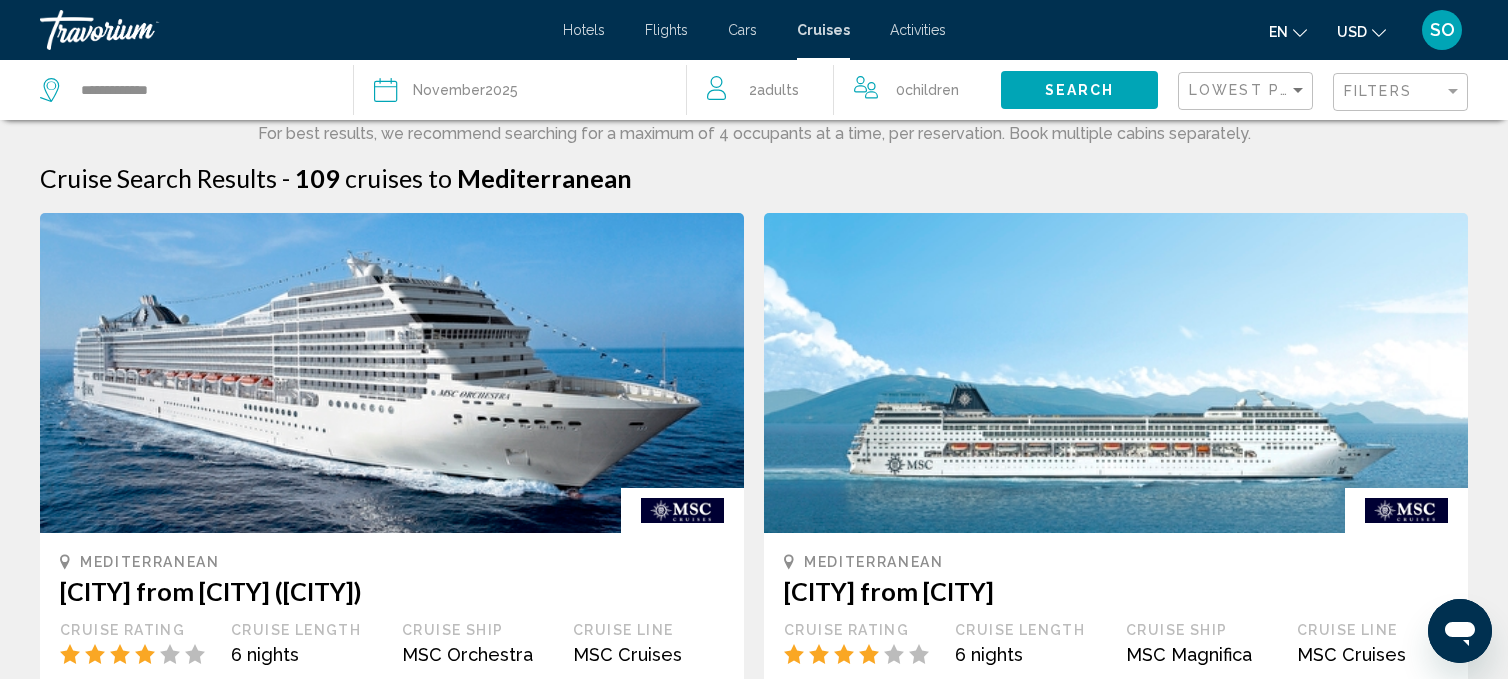 click on "2  Adult Adults" 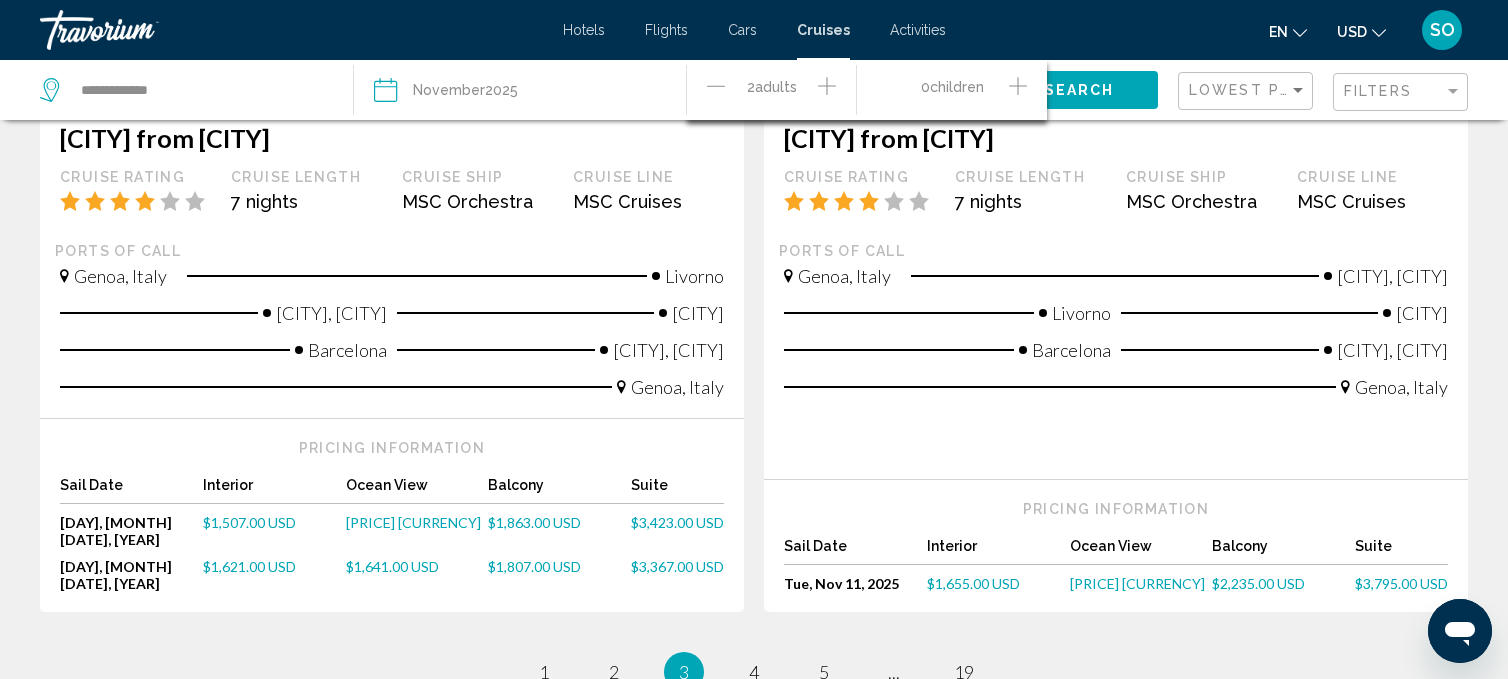 scroll, scrollTop: 2128, scrollLeft: 0, axis: vertical 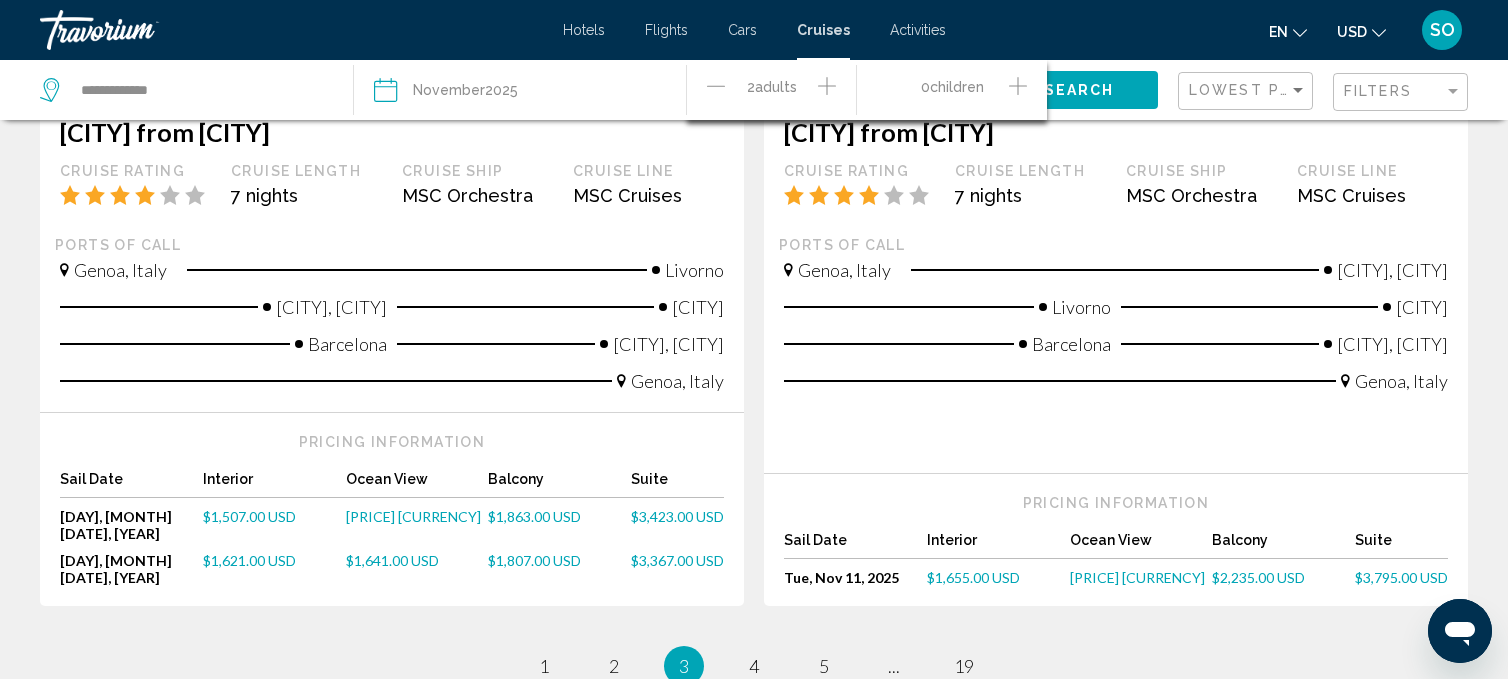 click on "$1,863.00 USD" at bounding box center (534, 516) 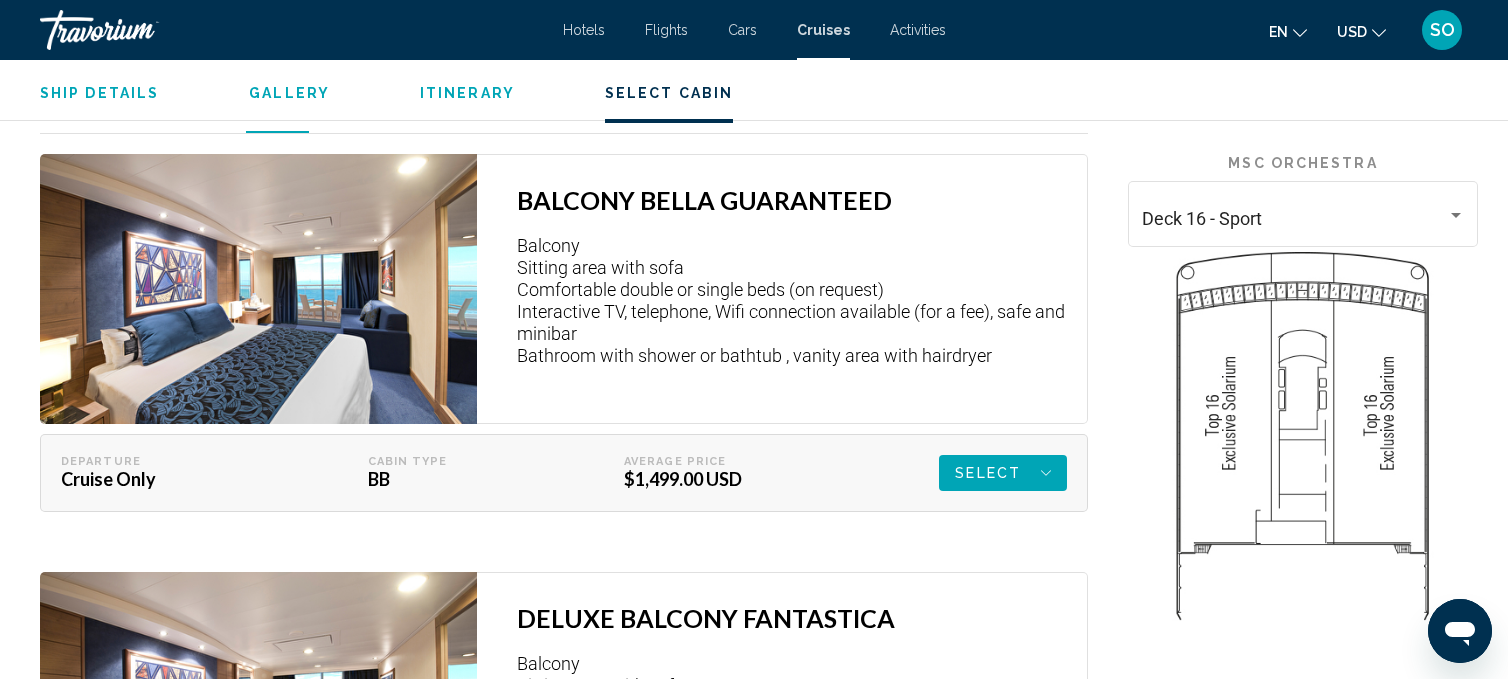 scroll, scrollTop: 3096, scrollLeft: 0, axis: vertical 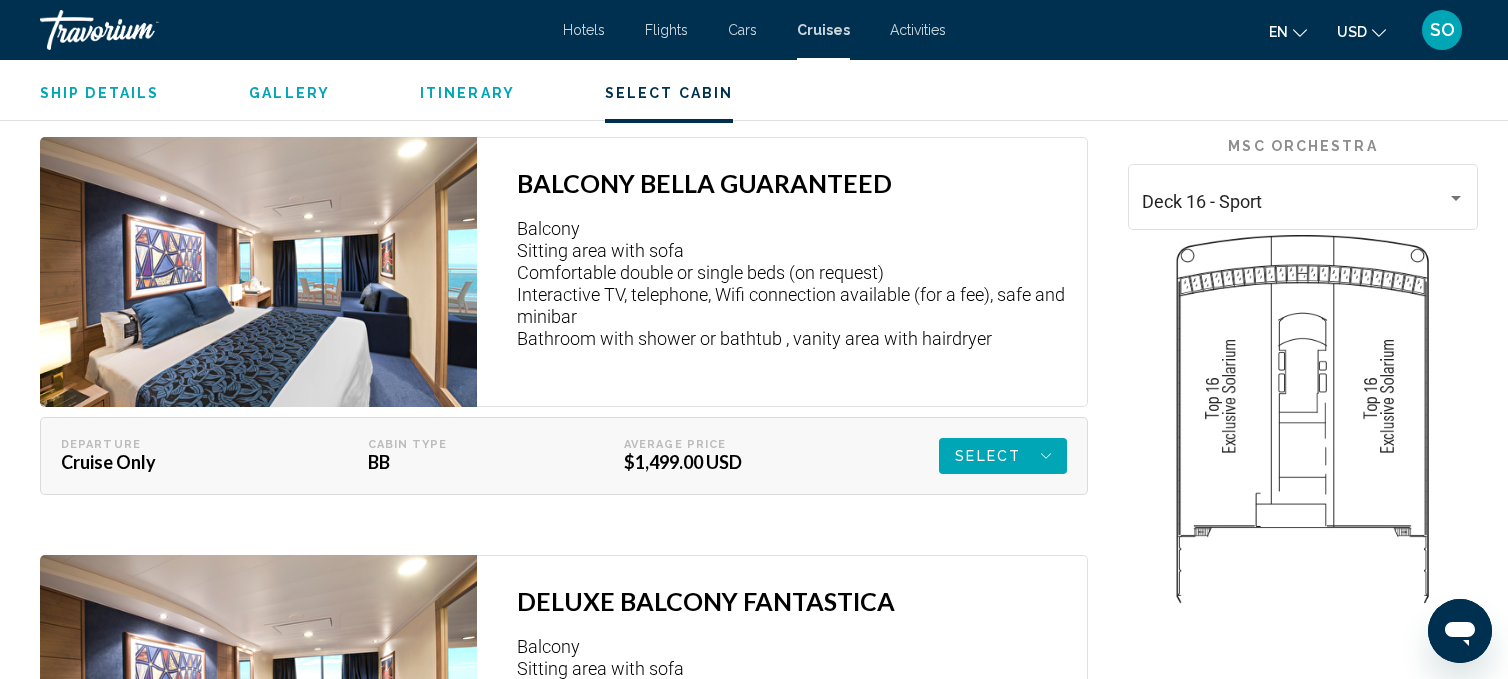 click on "Select" at bounding box center [988, 456] 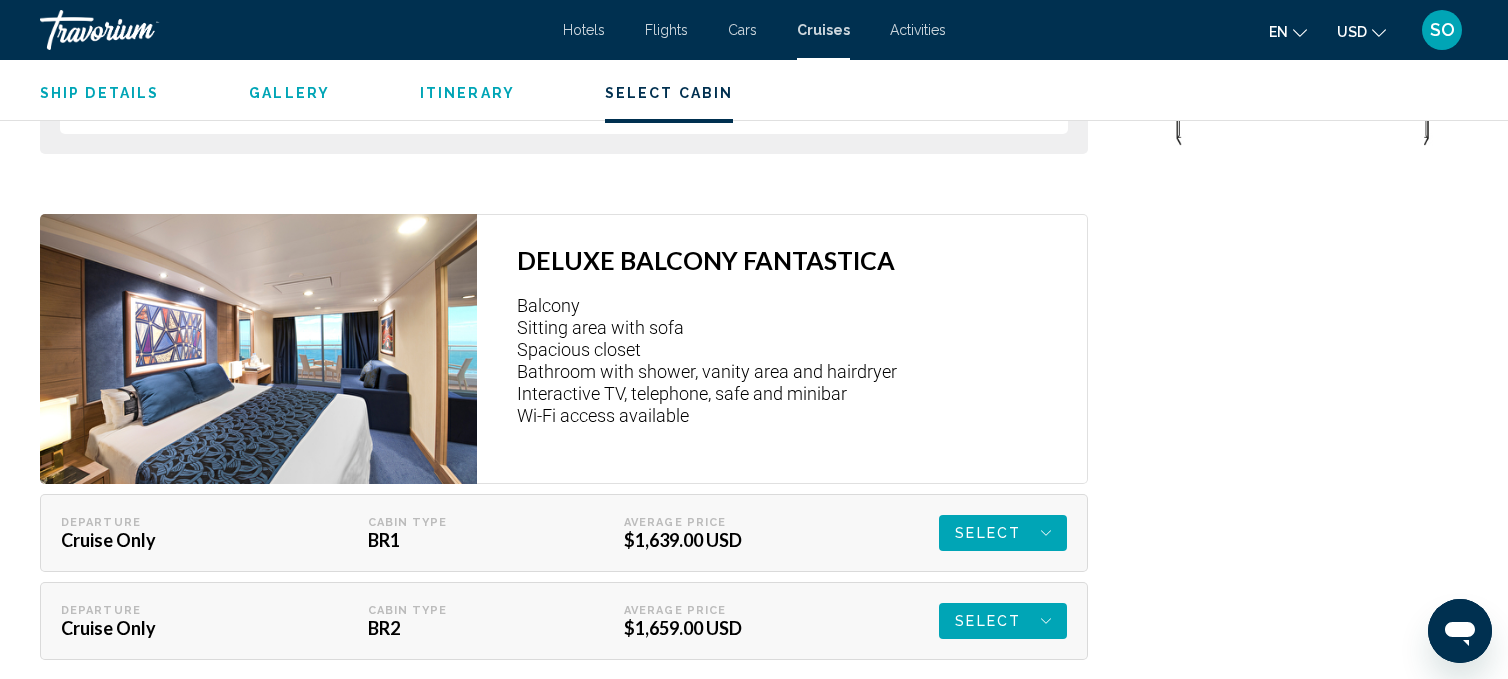 scroll, scrollTop: 3562, scrollLeft: 0, axis: vertical 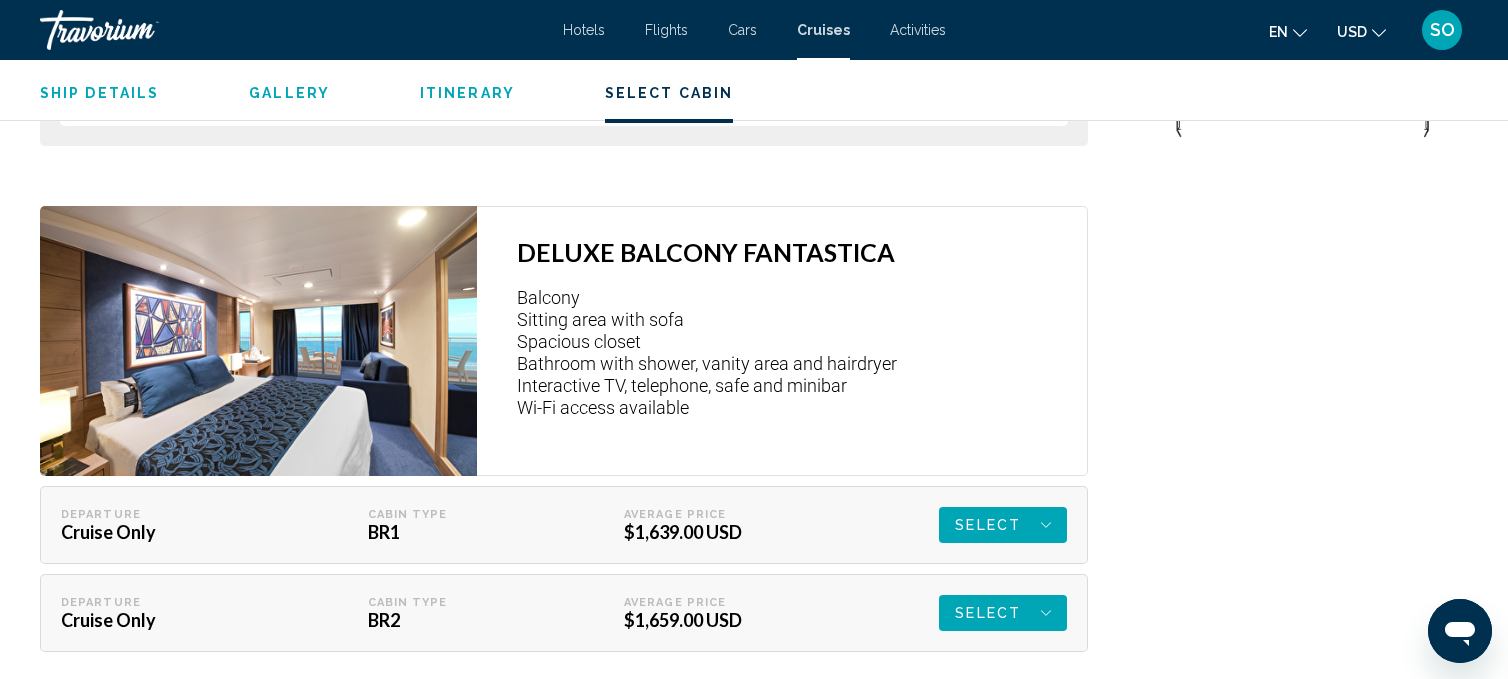 click on "Select" at bounding box center (0, 0) 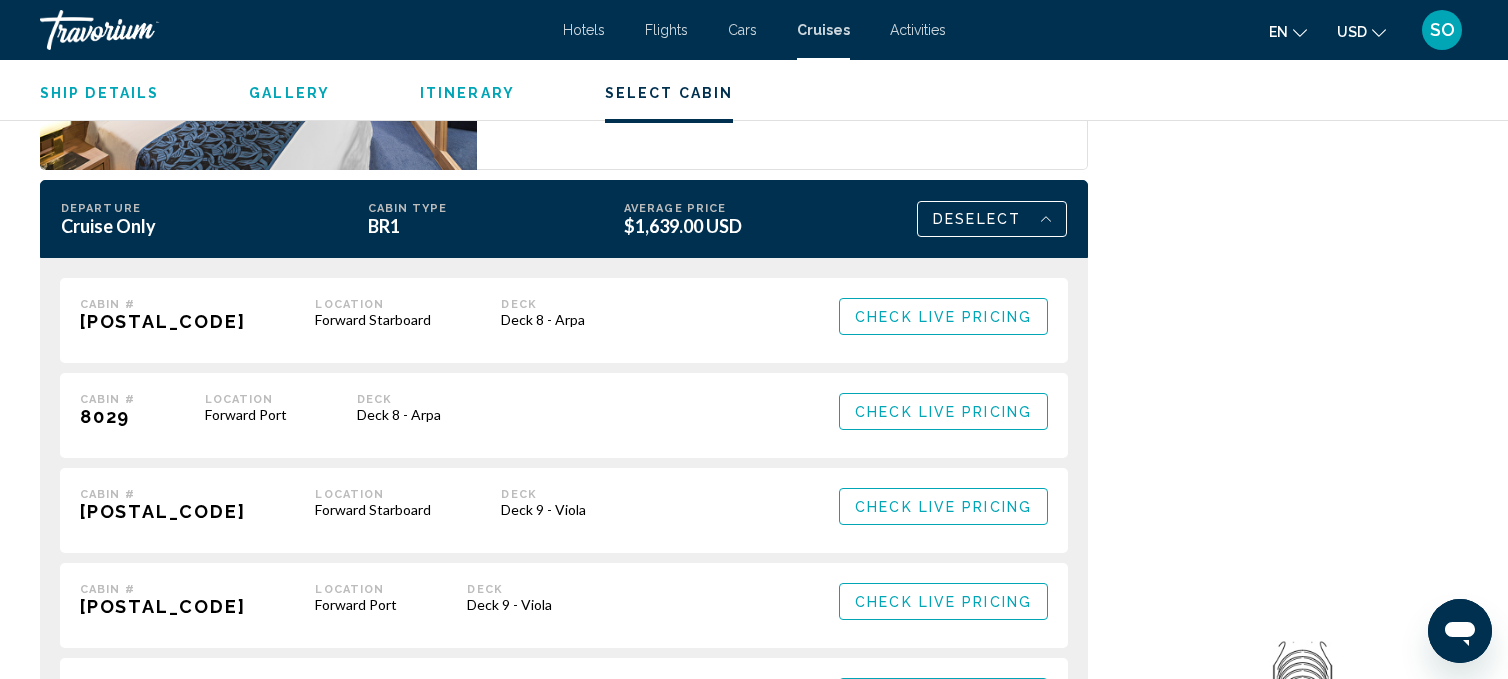 scroll, scrollTop: 3870, scrollLeft: 0, axis: vertical 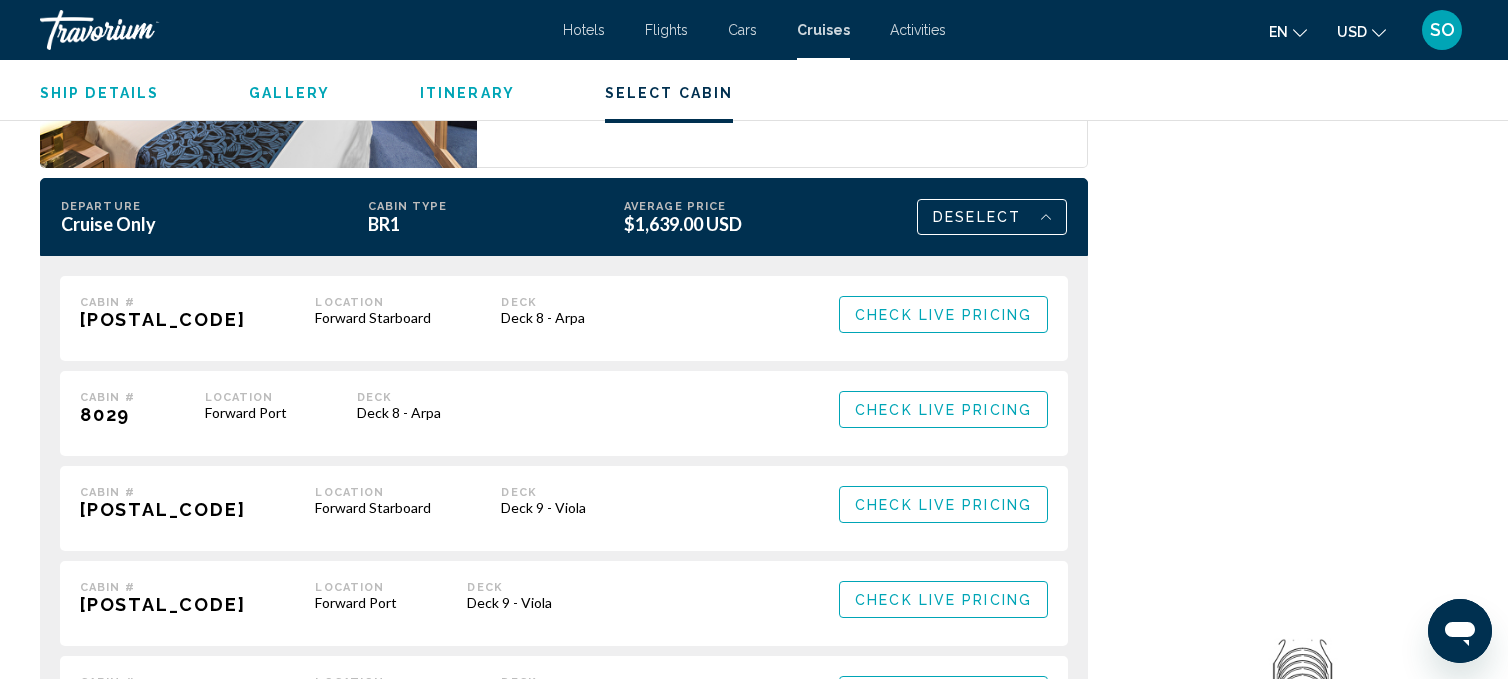 click on "Check Live Pricing" at bounding box center (943, -220) 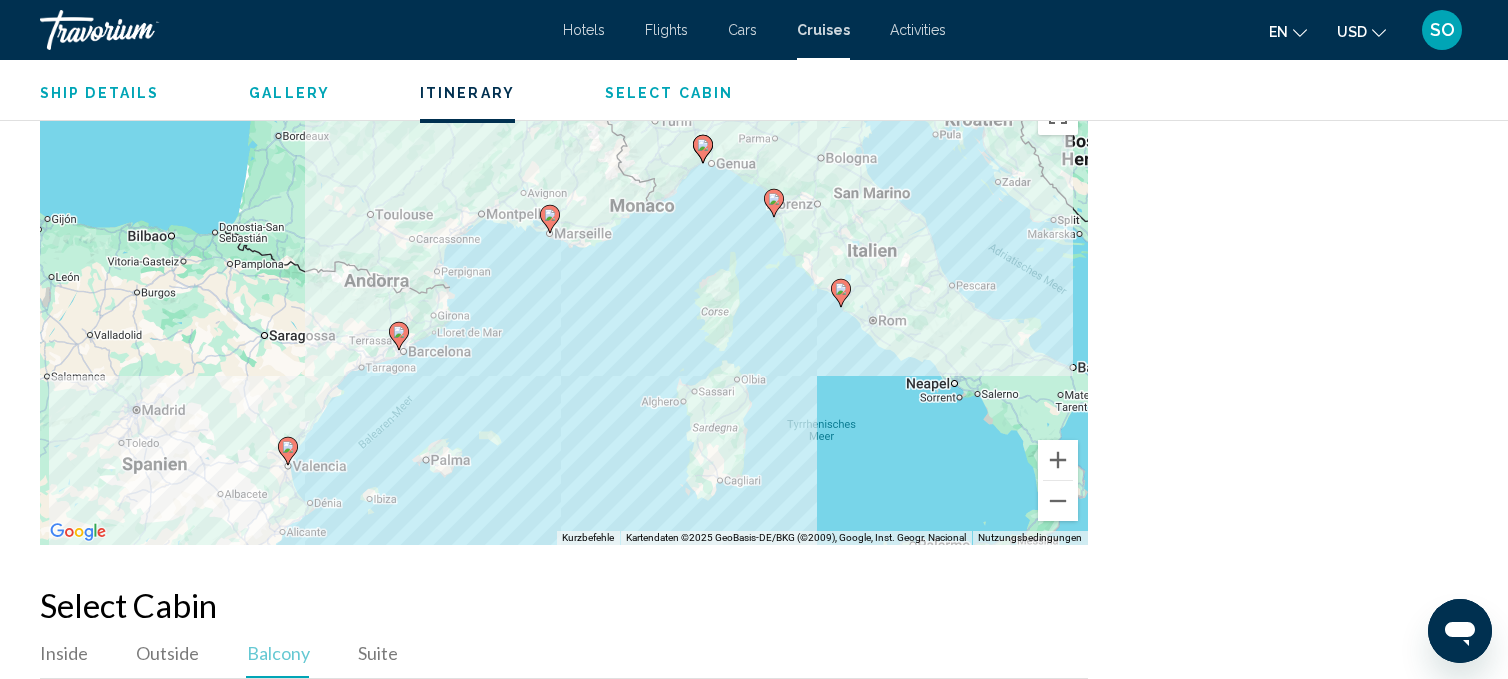 scroll, scrollTop: 2371, scrollLeft: 0, axis: vertical 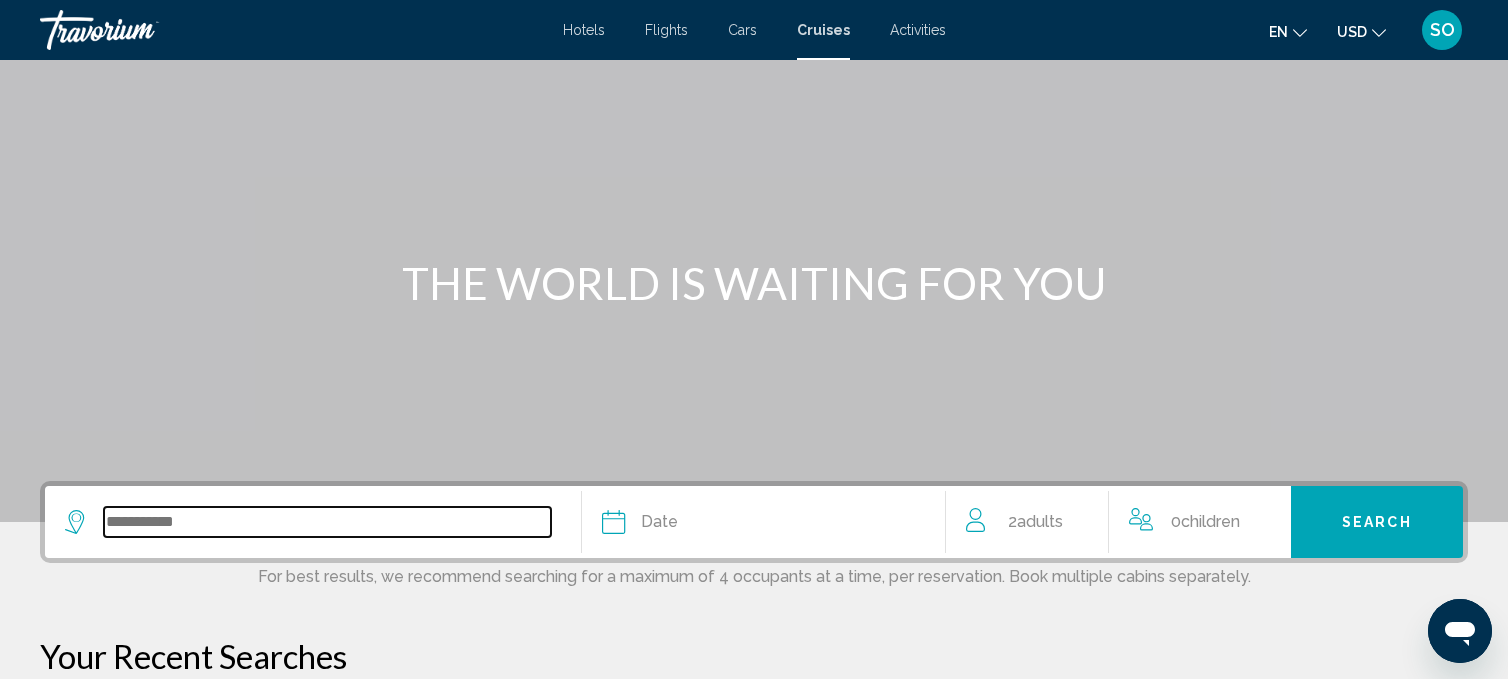click at bounding box center (327, 522) 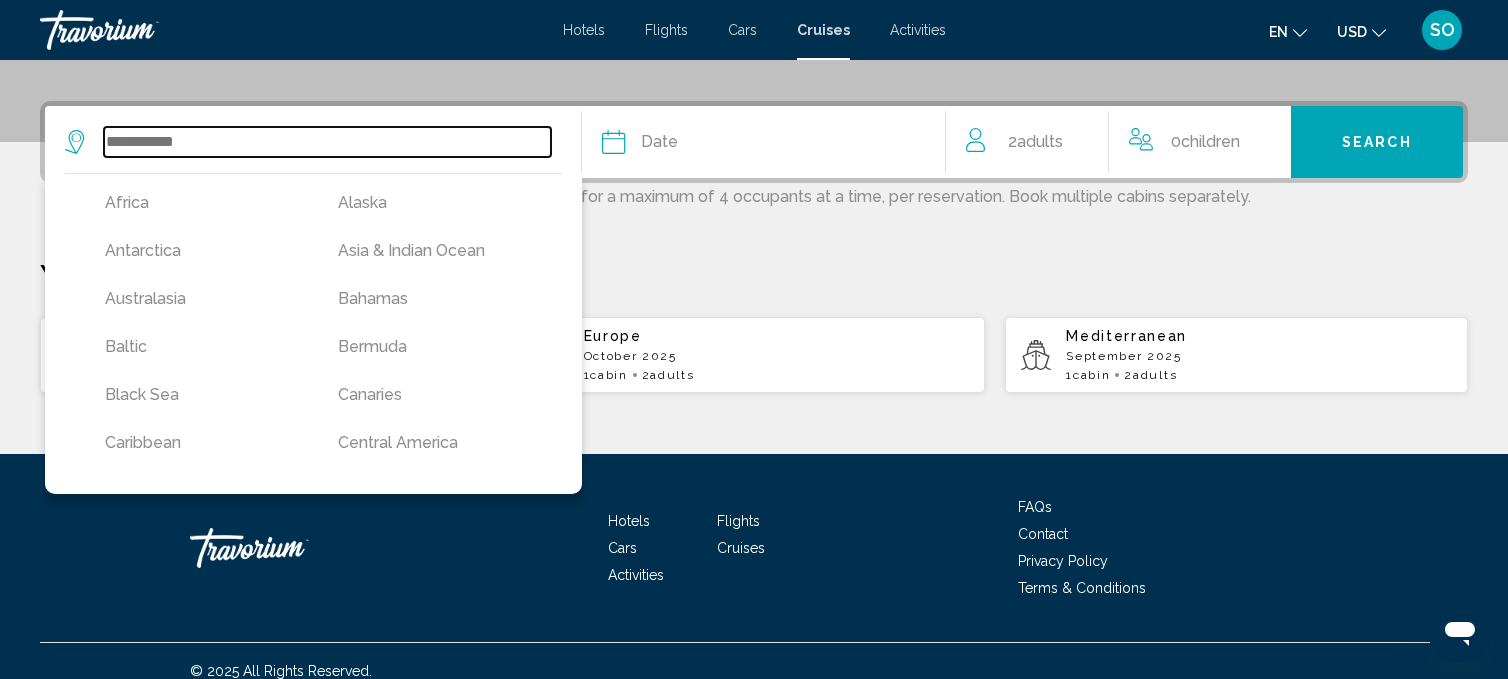 scroll, scrollTop: 476, scrollLeft: 0, axis: vertical 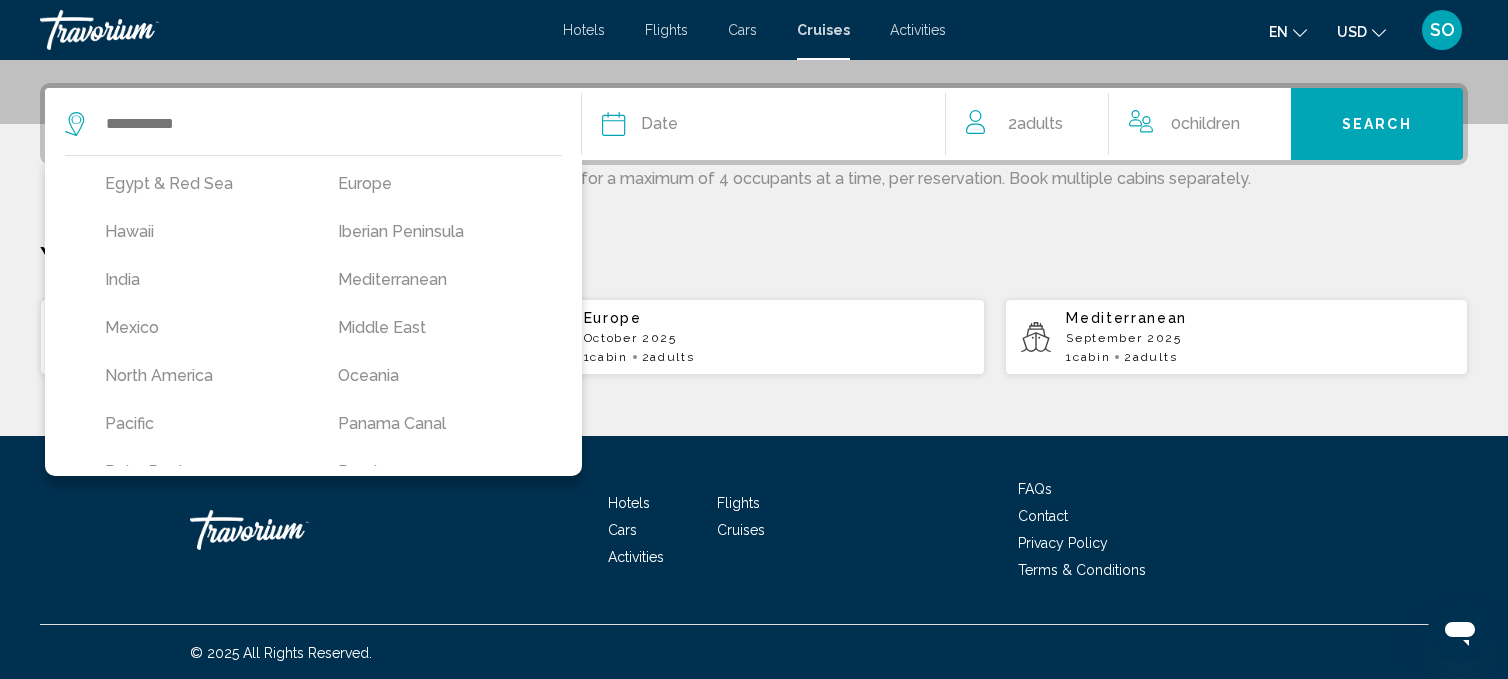 click on "Mediterranean" at bounding box center [434, 280] 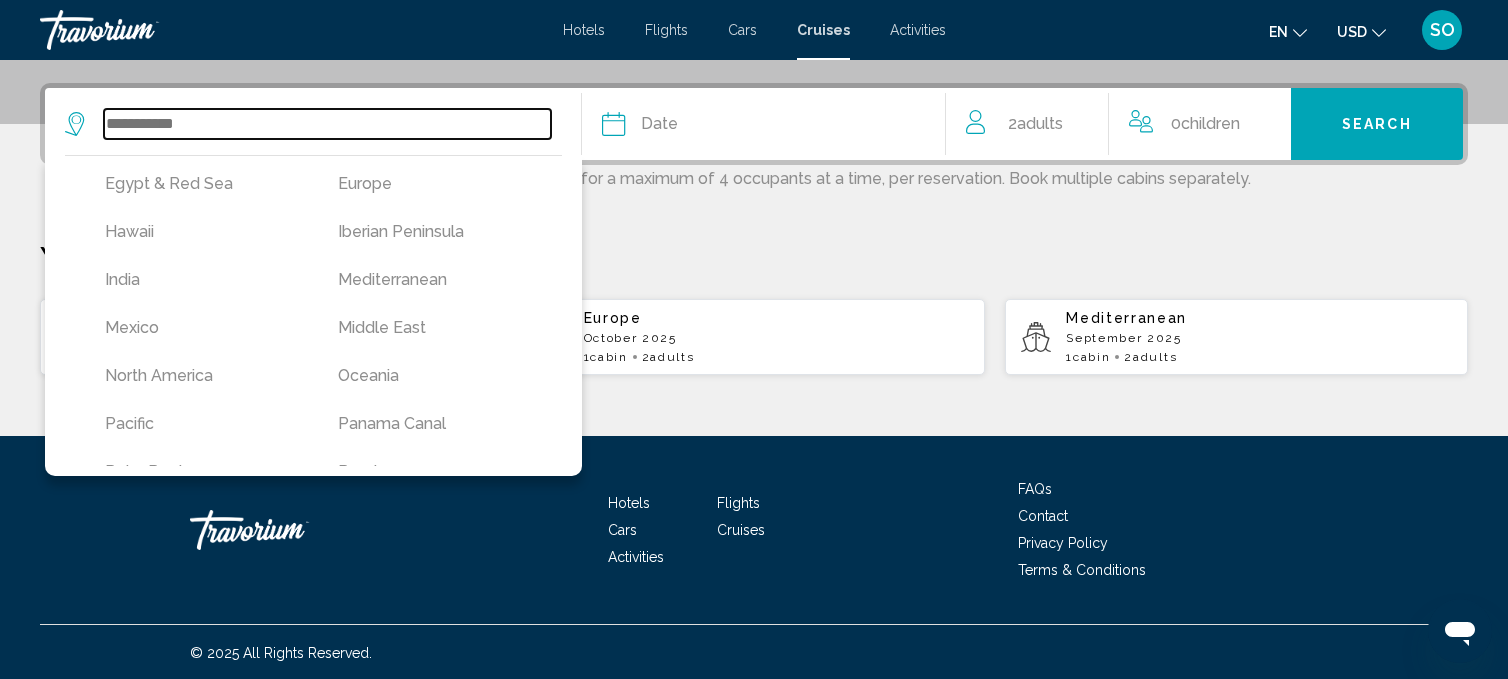 type on "**********" 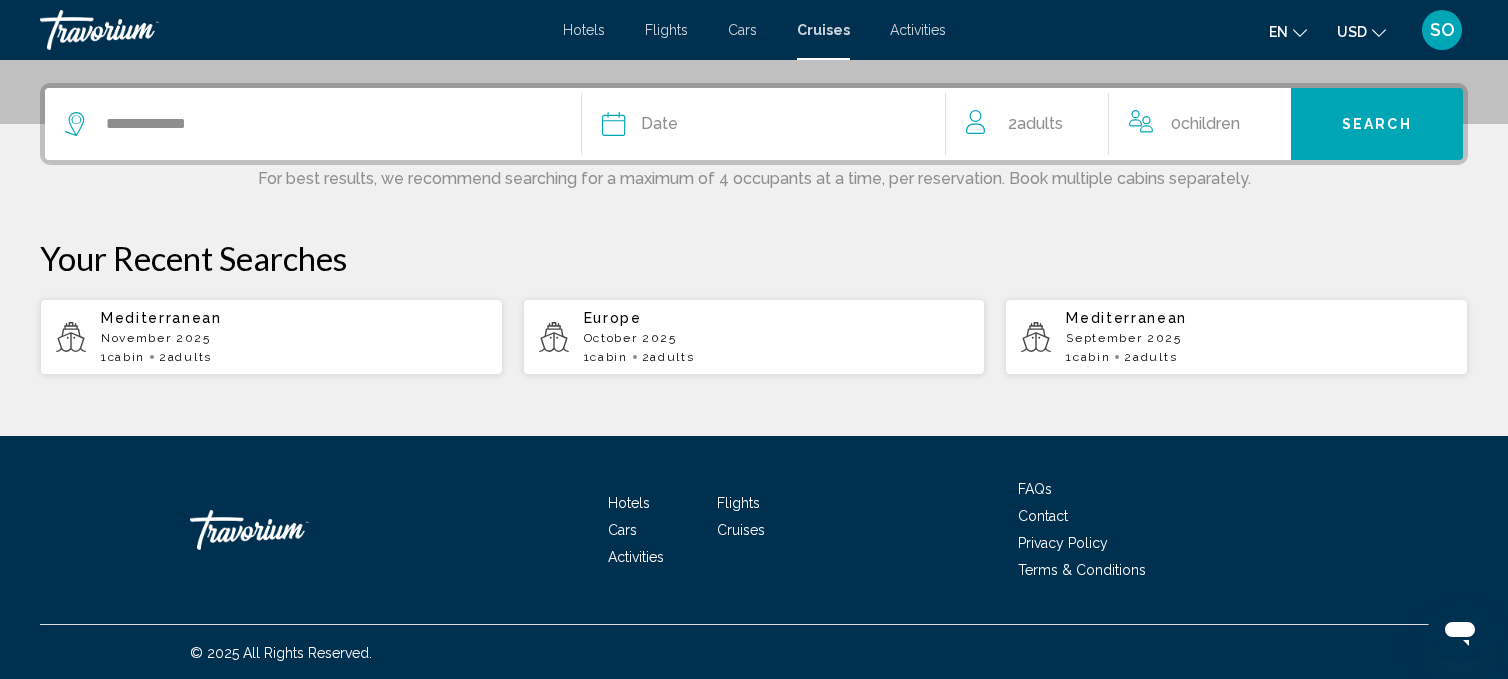 click on "Date" 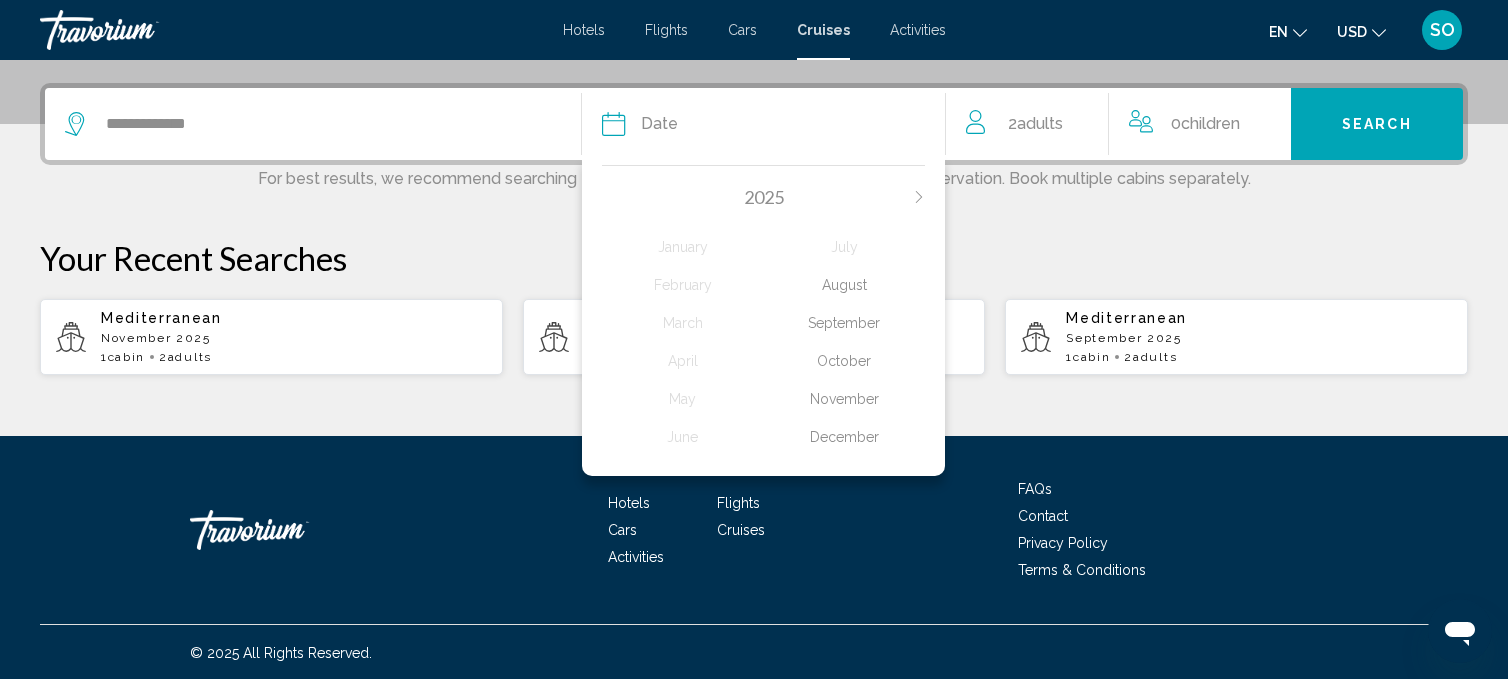 click on "October" 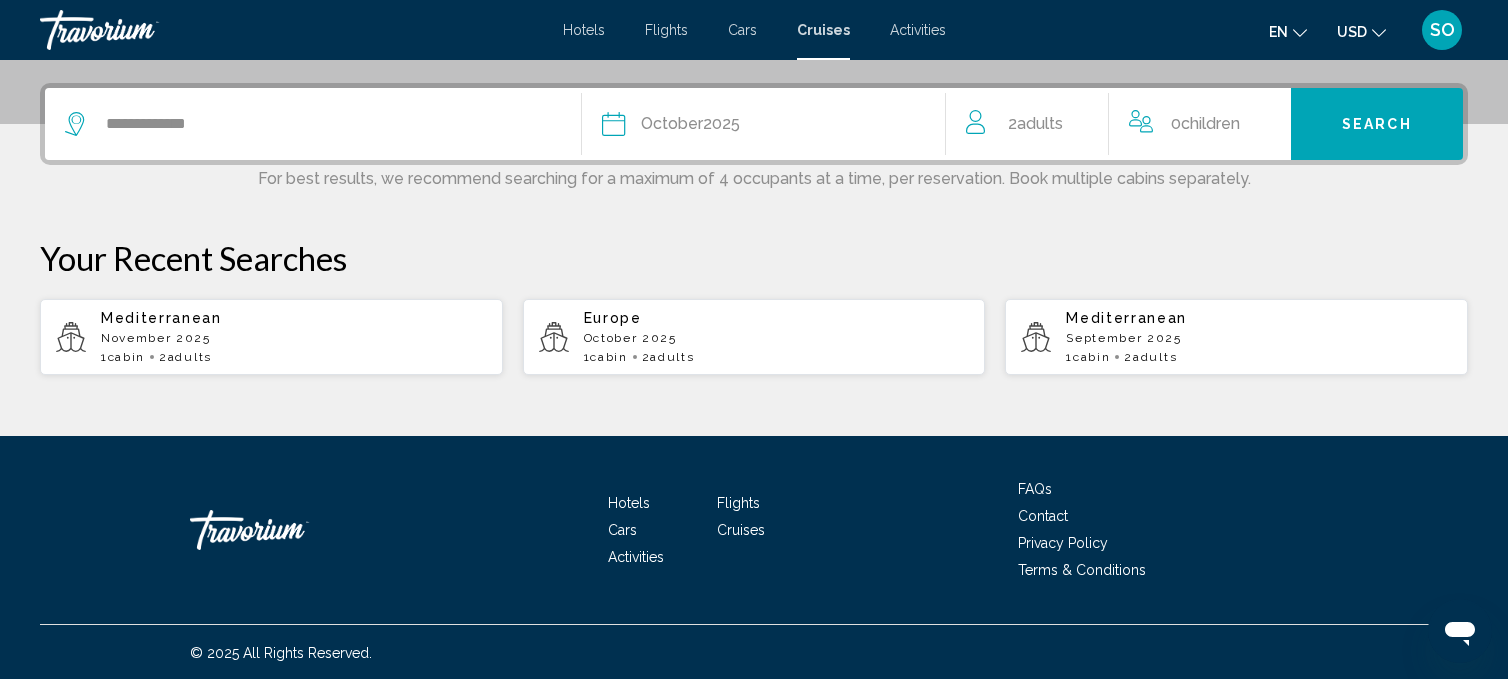 click on "Search" at bounding box center (1377, 125) 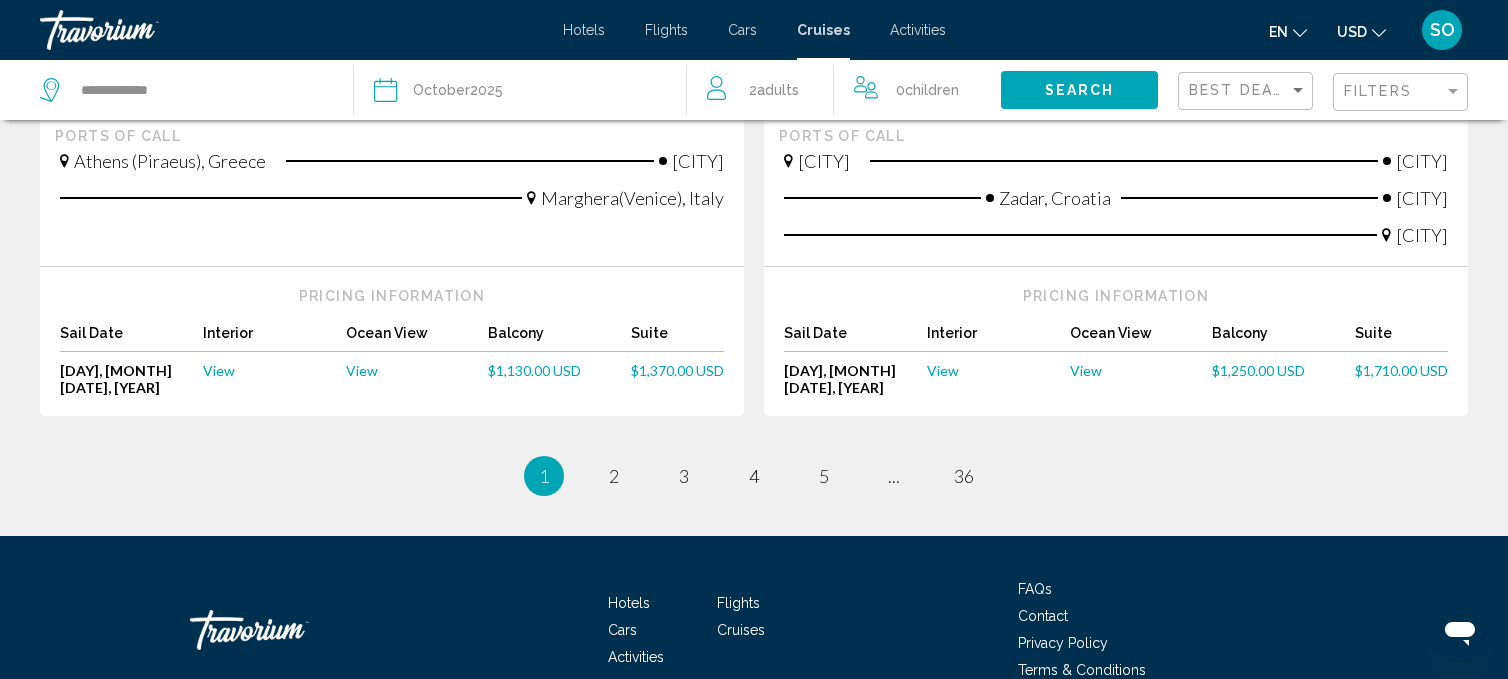 scroll, scrollTop: 2192, scrollLeft: 0, axis: vertical 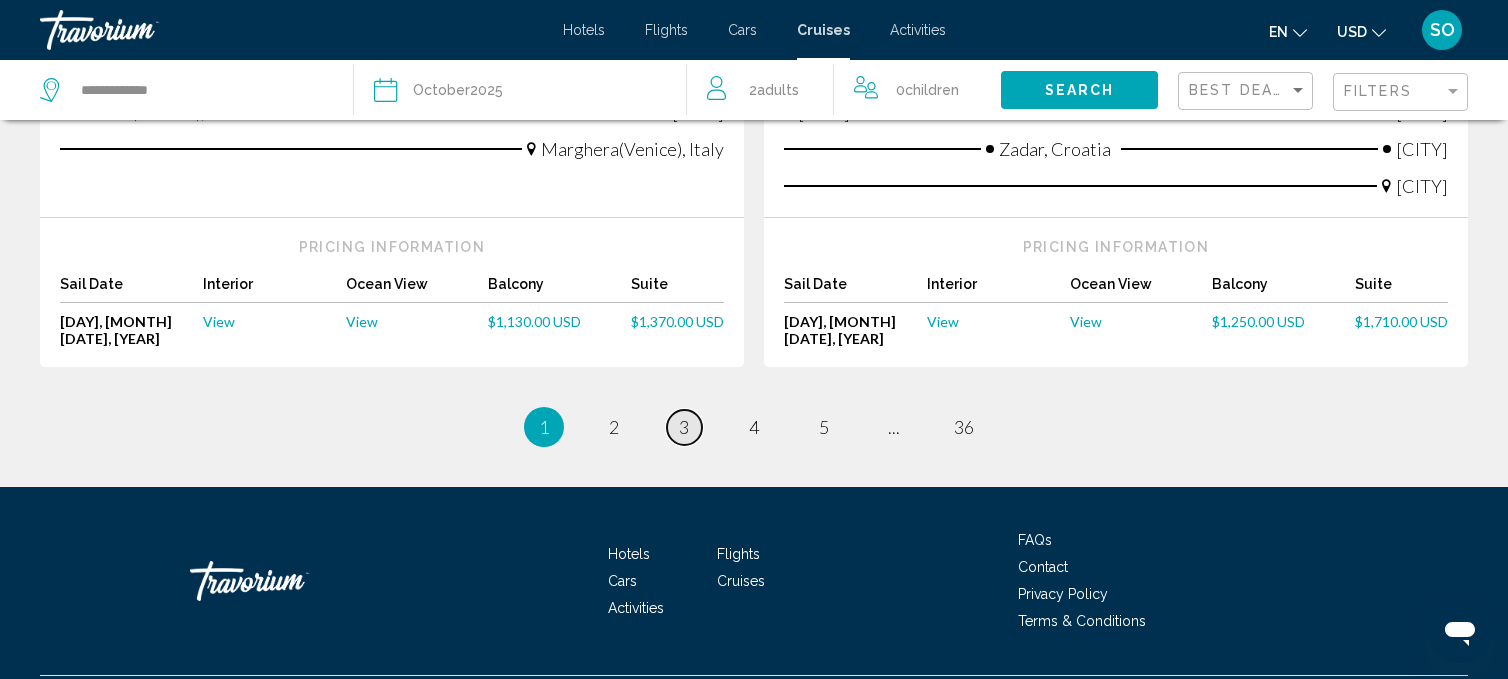click on "3" at bounding box center [684, 427] 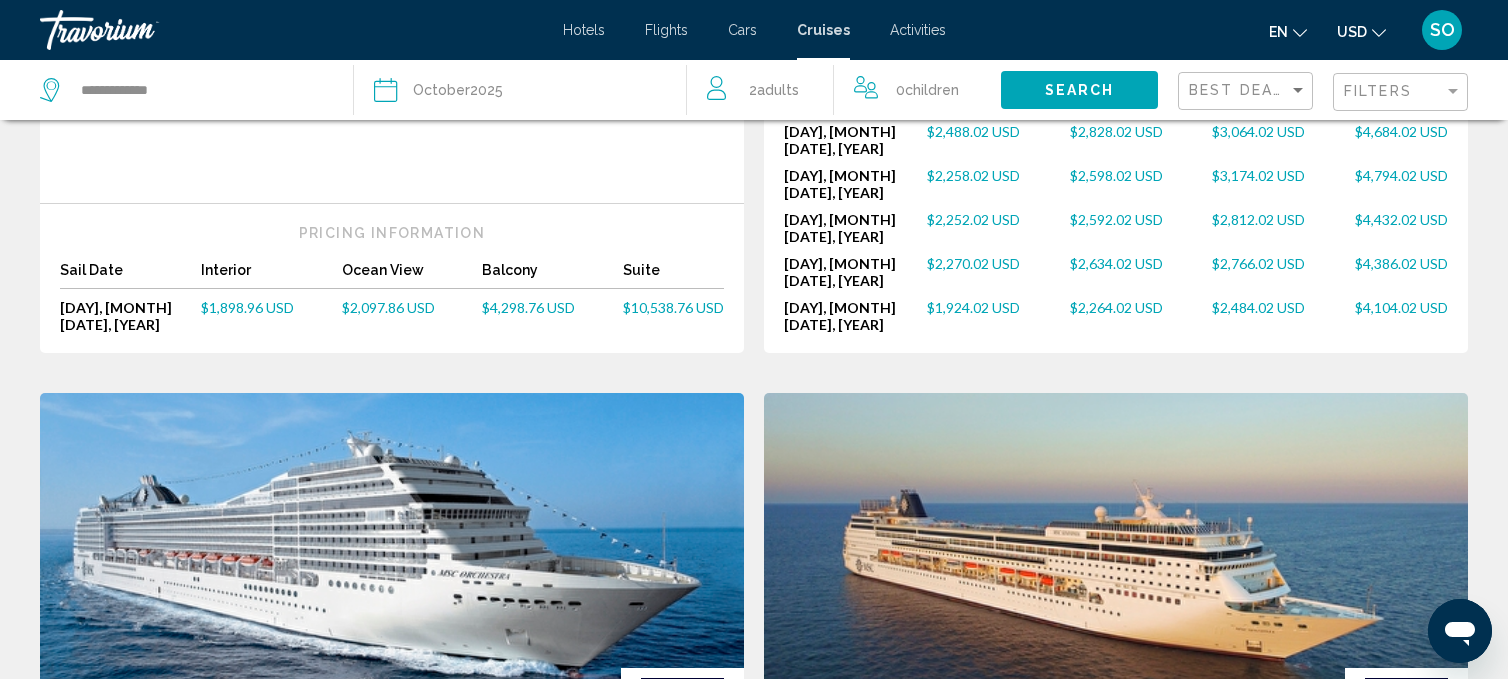 scroll, scrollTop: 790, scrollLeft: 0, axis: vertical 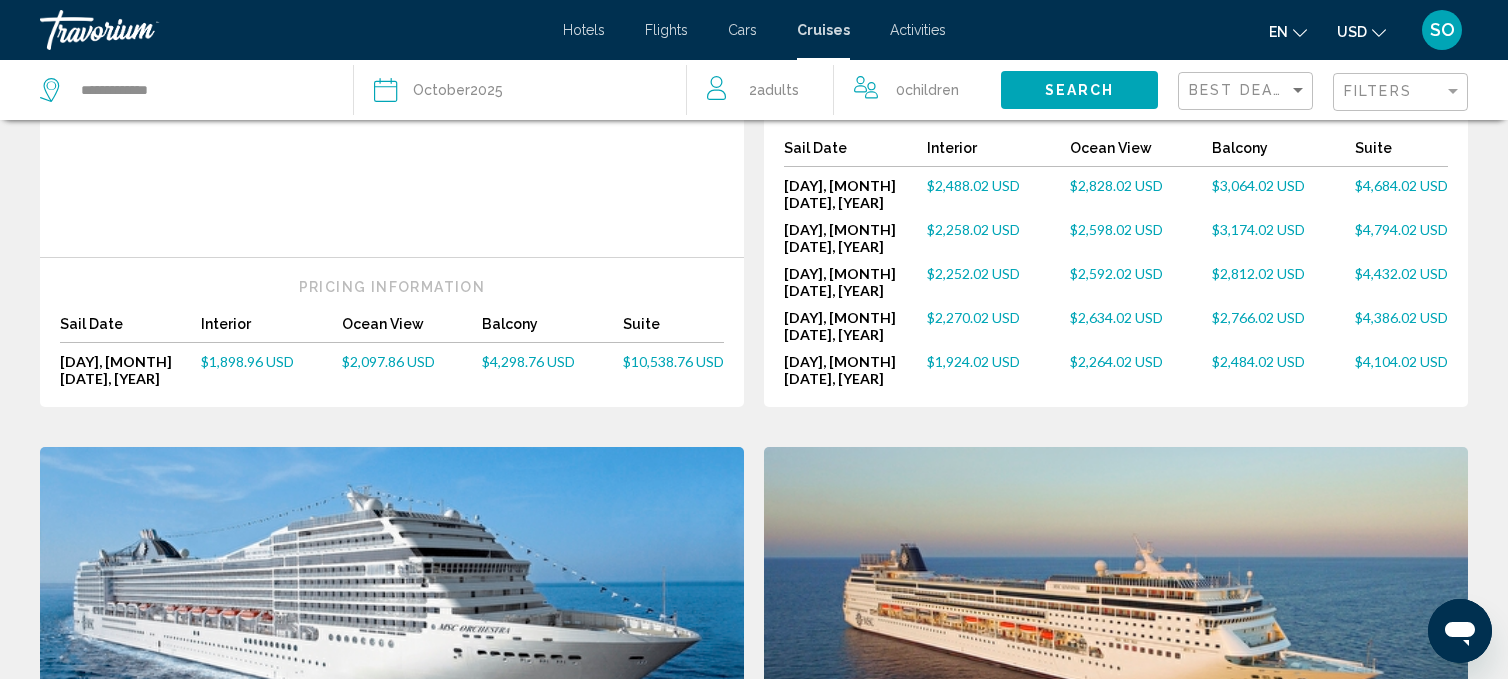 click on "$1,898.96 USD" at bounding box center [247, 361] 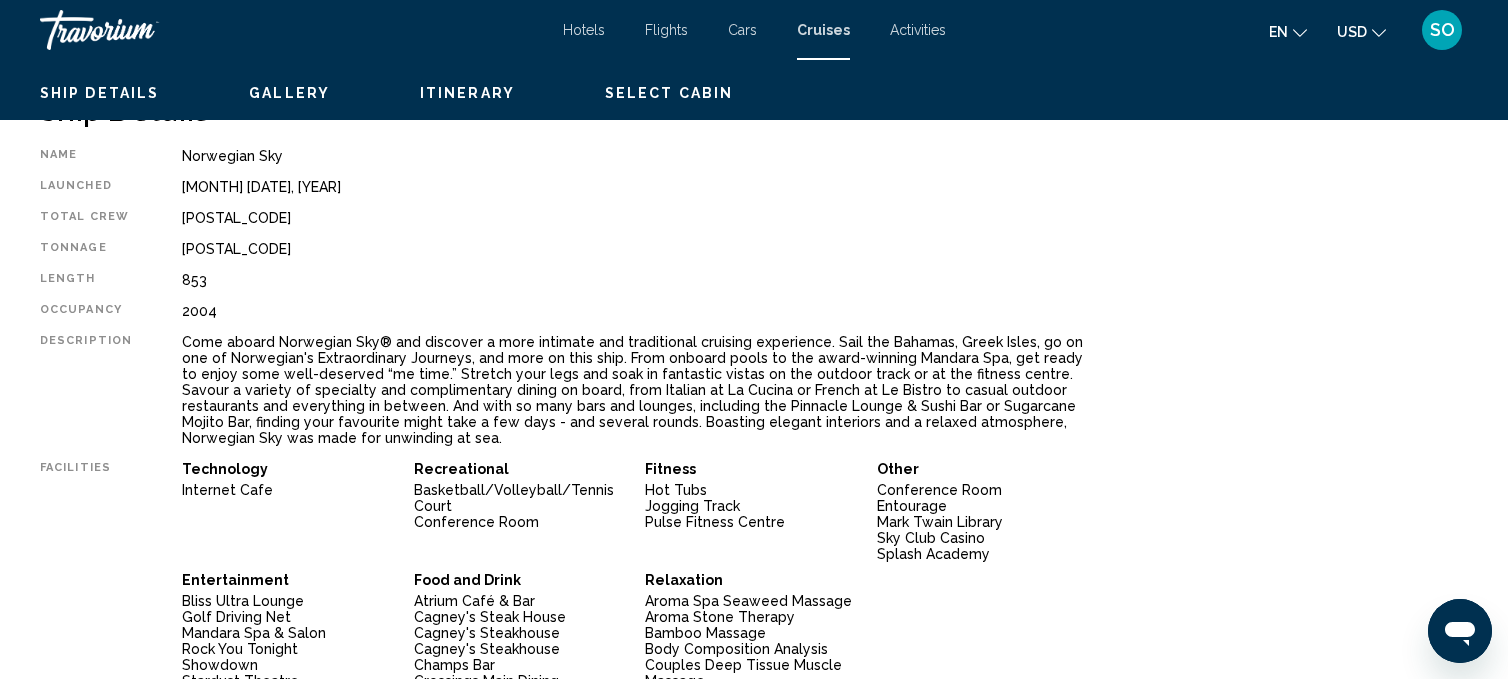 scroll, scrollTop: 0, scrollLeft: 0, axis: both 